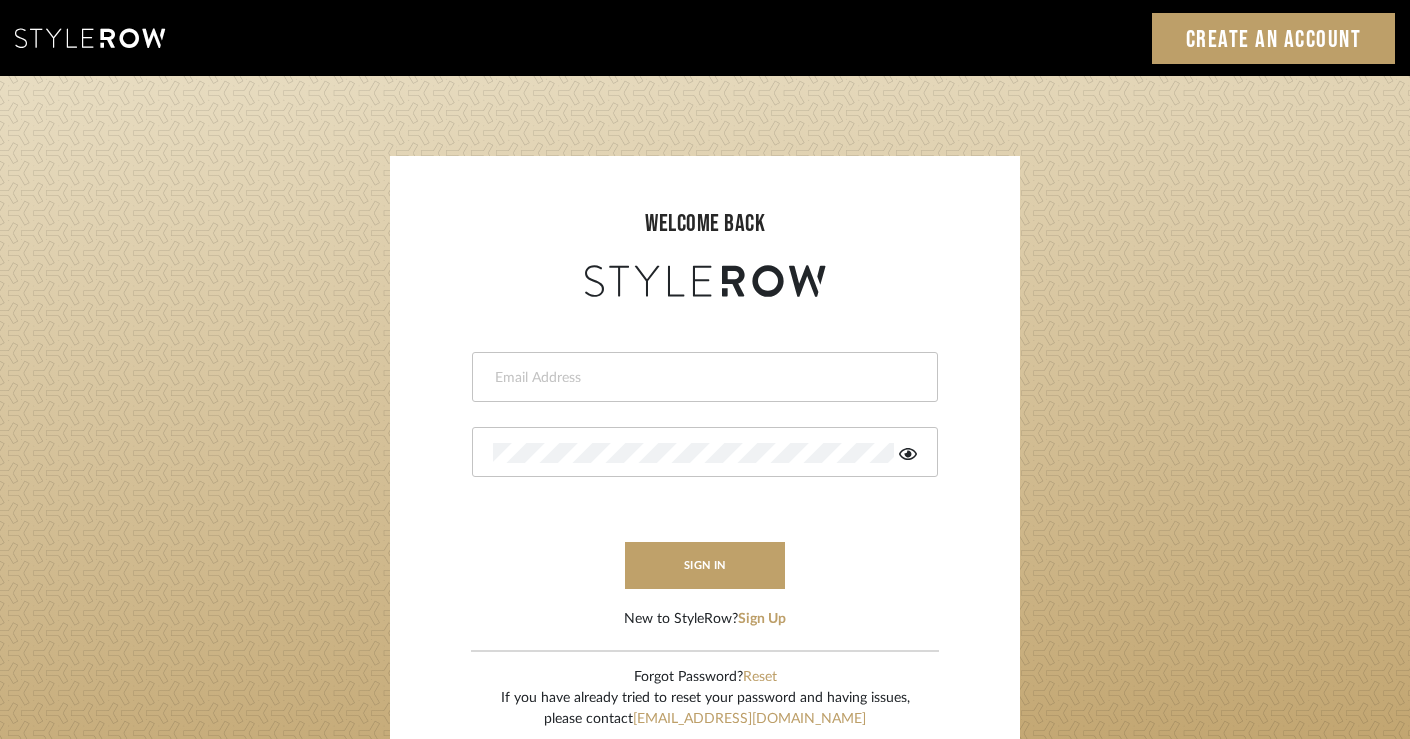 scroll, scrollTop: 0, scrollLeft: 0, axis: both 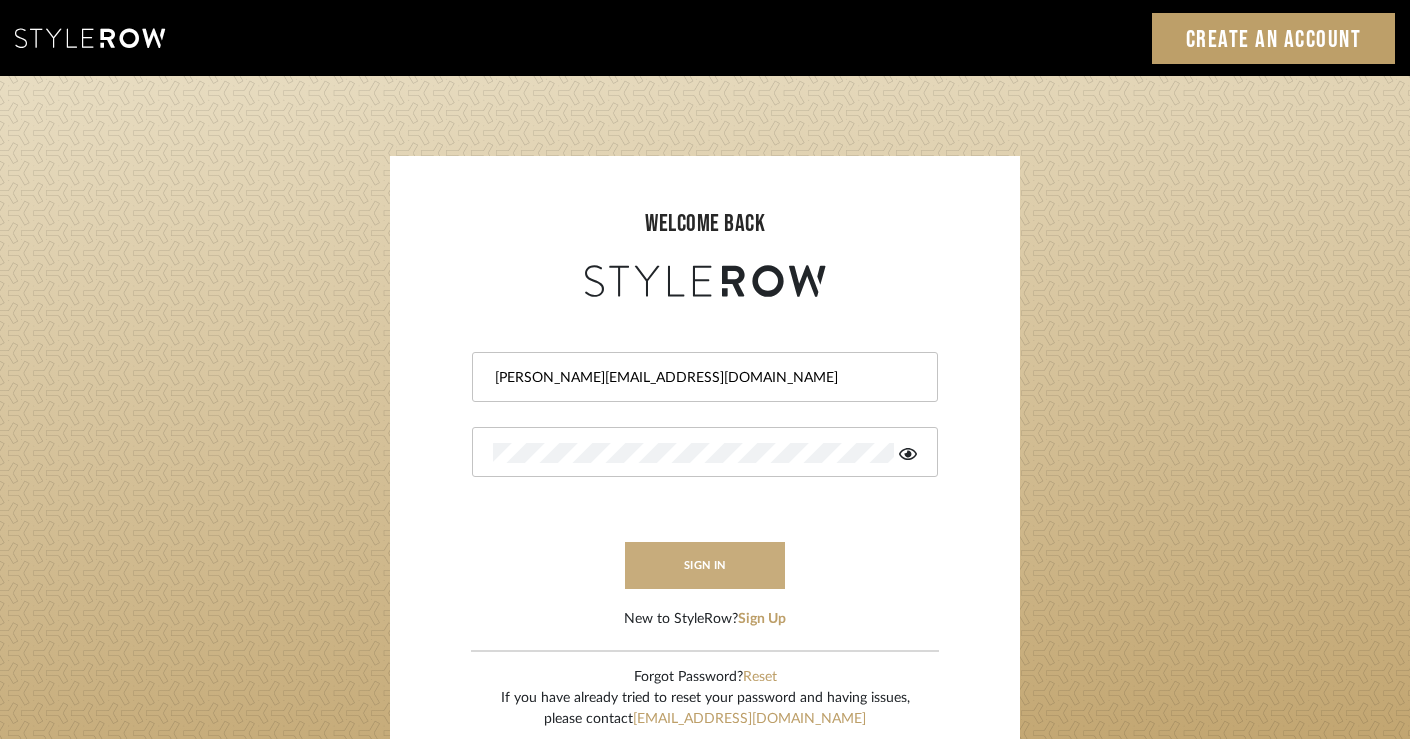 click on "sign in" at bounding box center [705, 565] 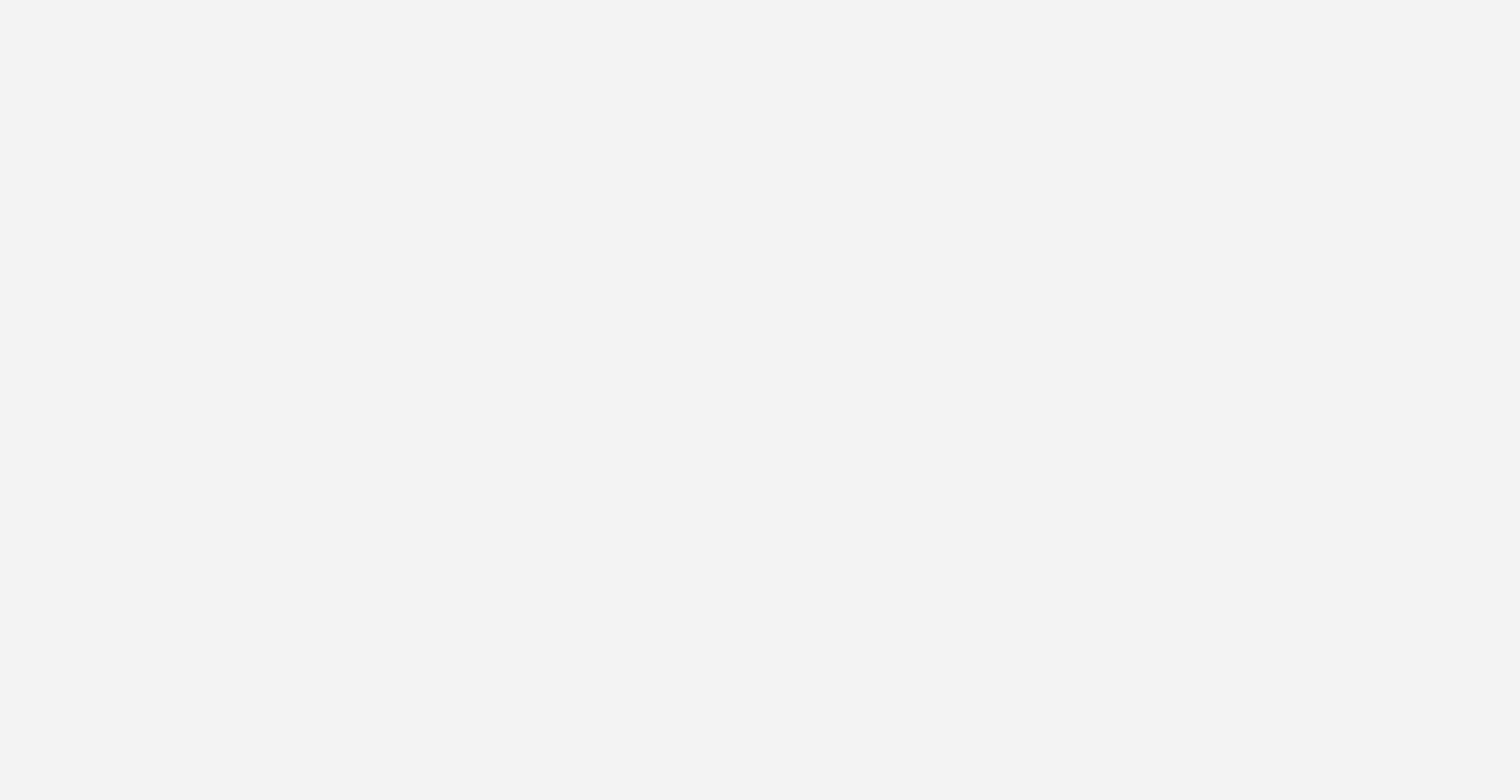 scroll, scrollTop: 0, scrollLeft: 0, axis: both 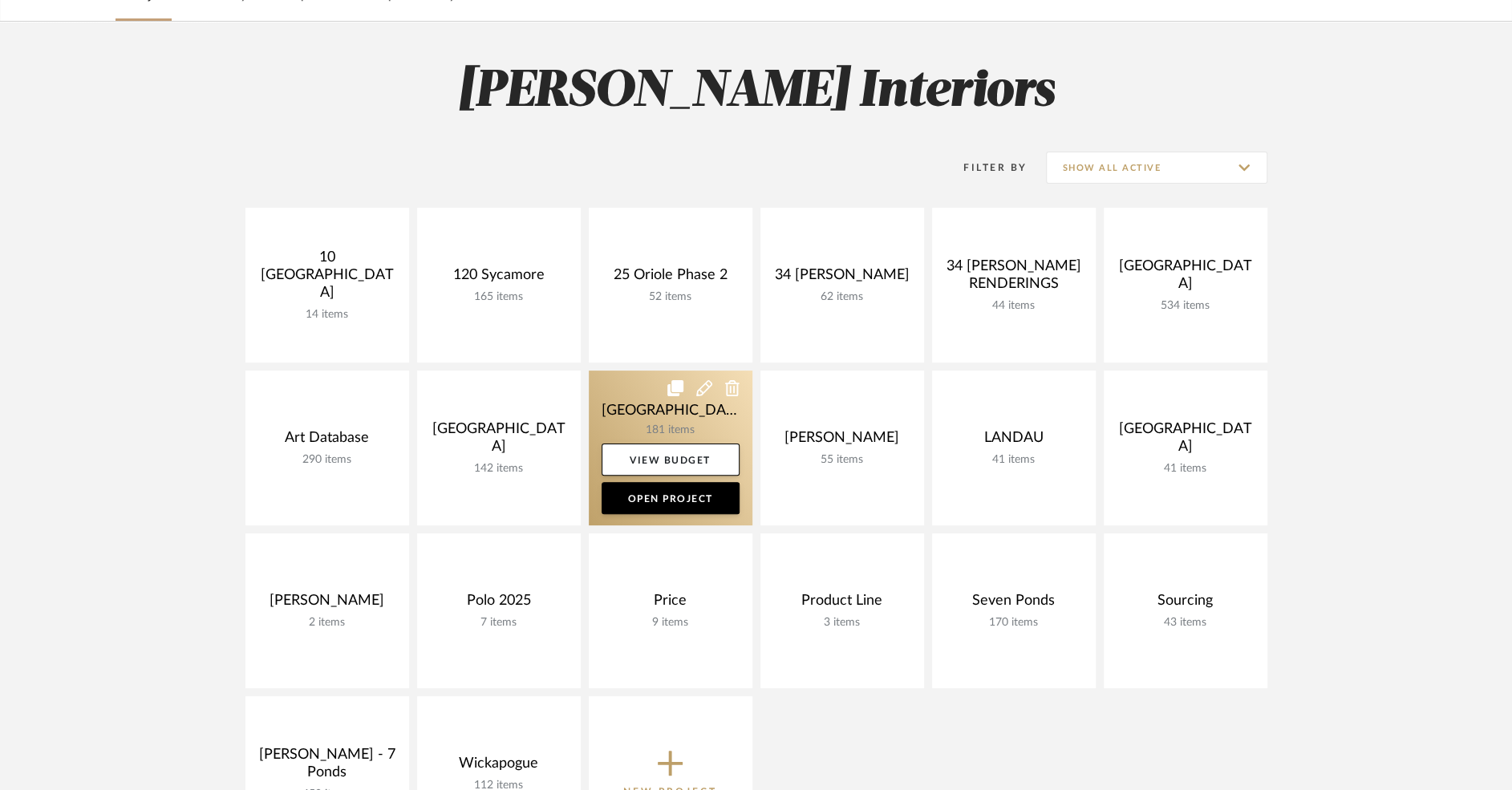 click 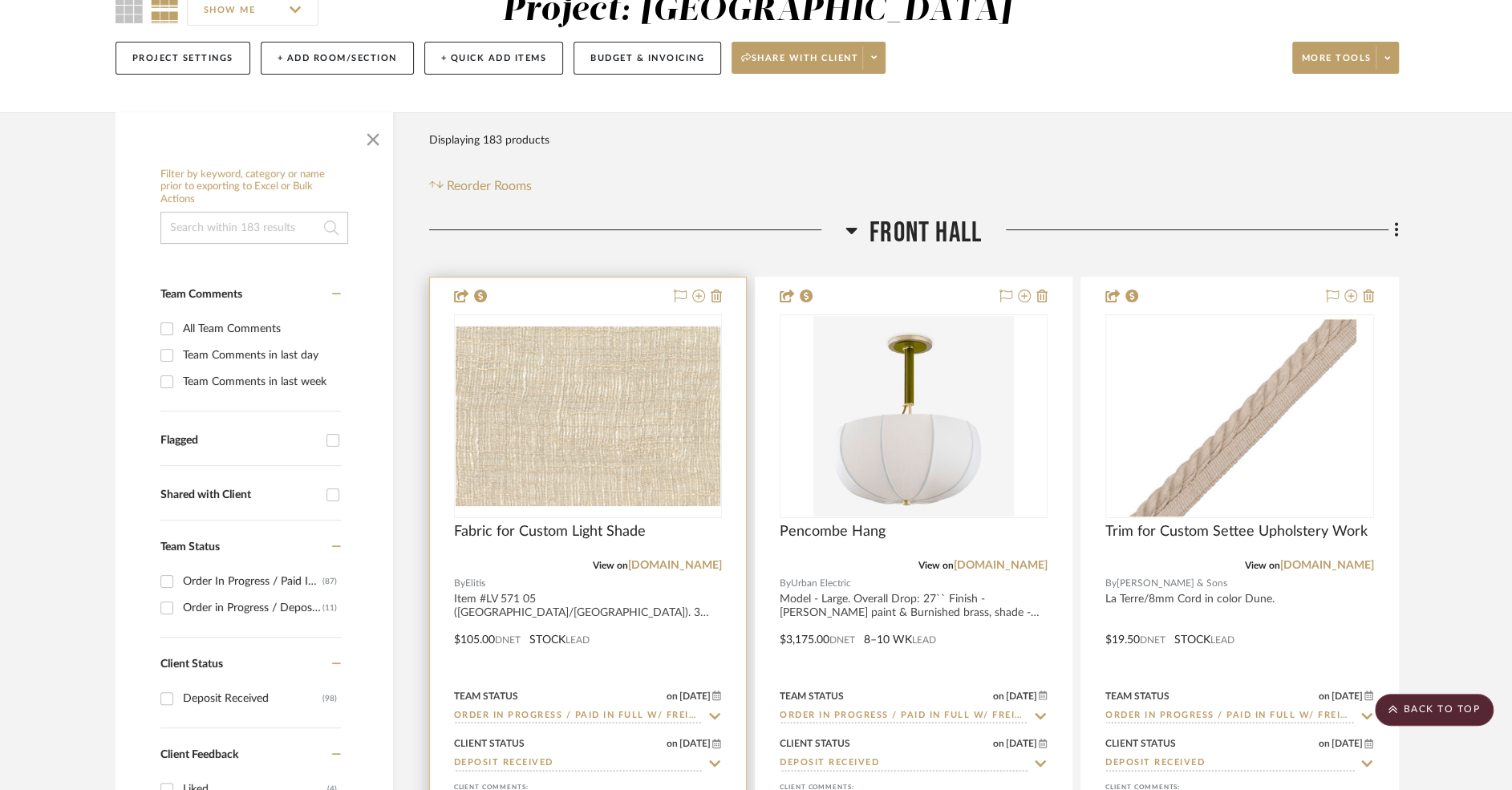 scroll, scrollTop: 125, scrollLeft: 0, axis: vertical 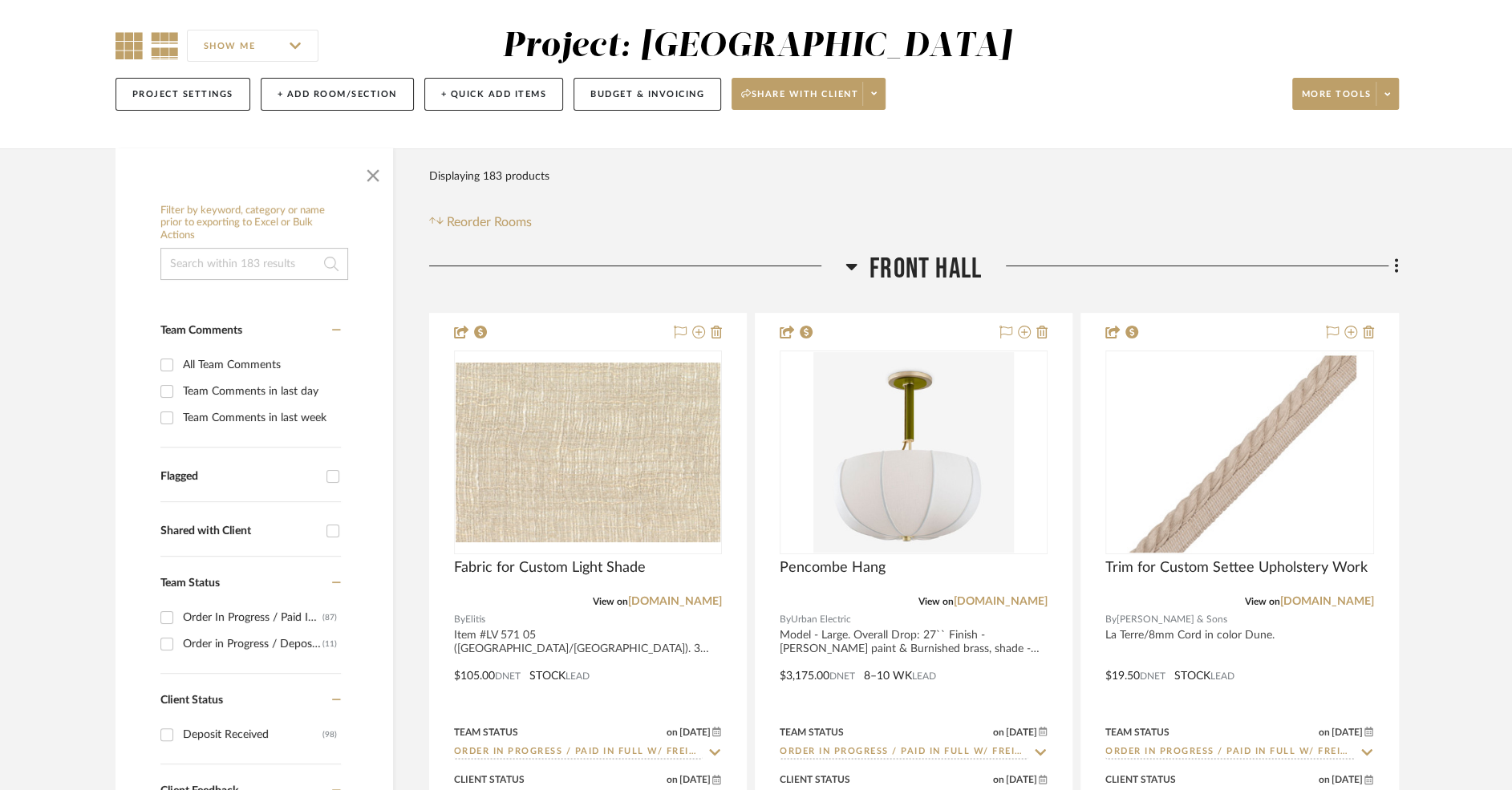click 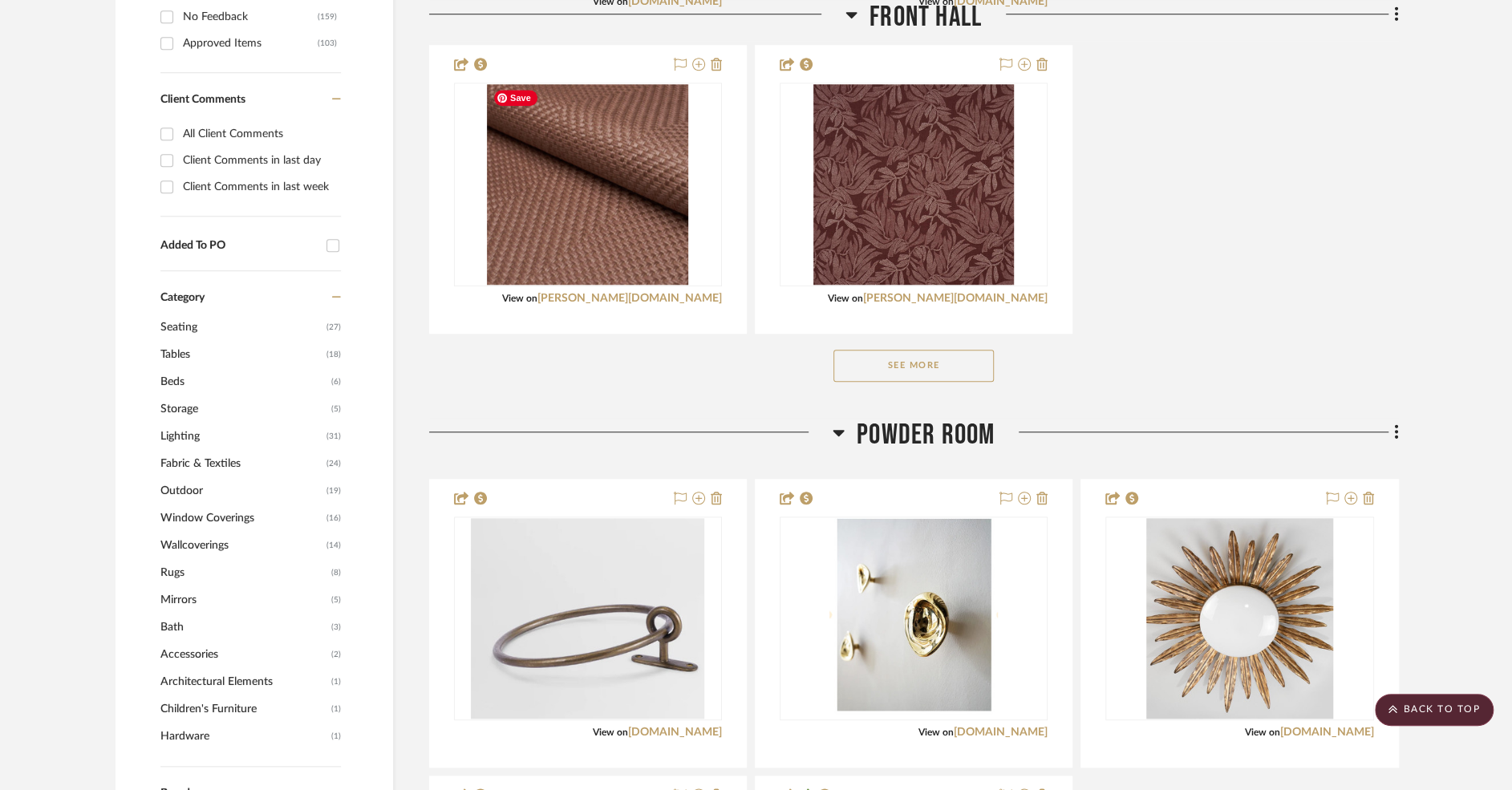 scroll, scrollTop: 1051, scrollLeft: 0, axis: vertical 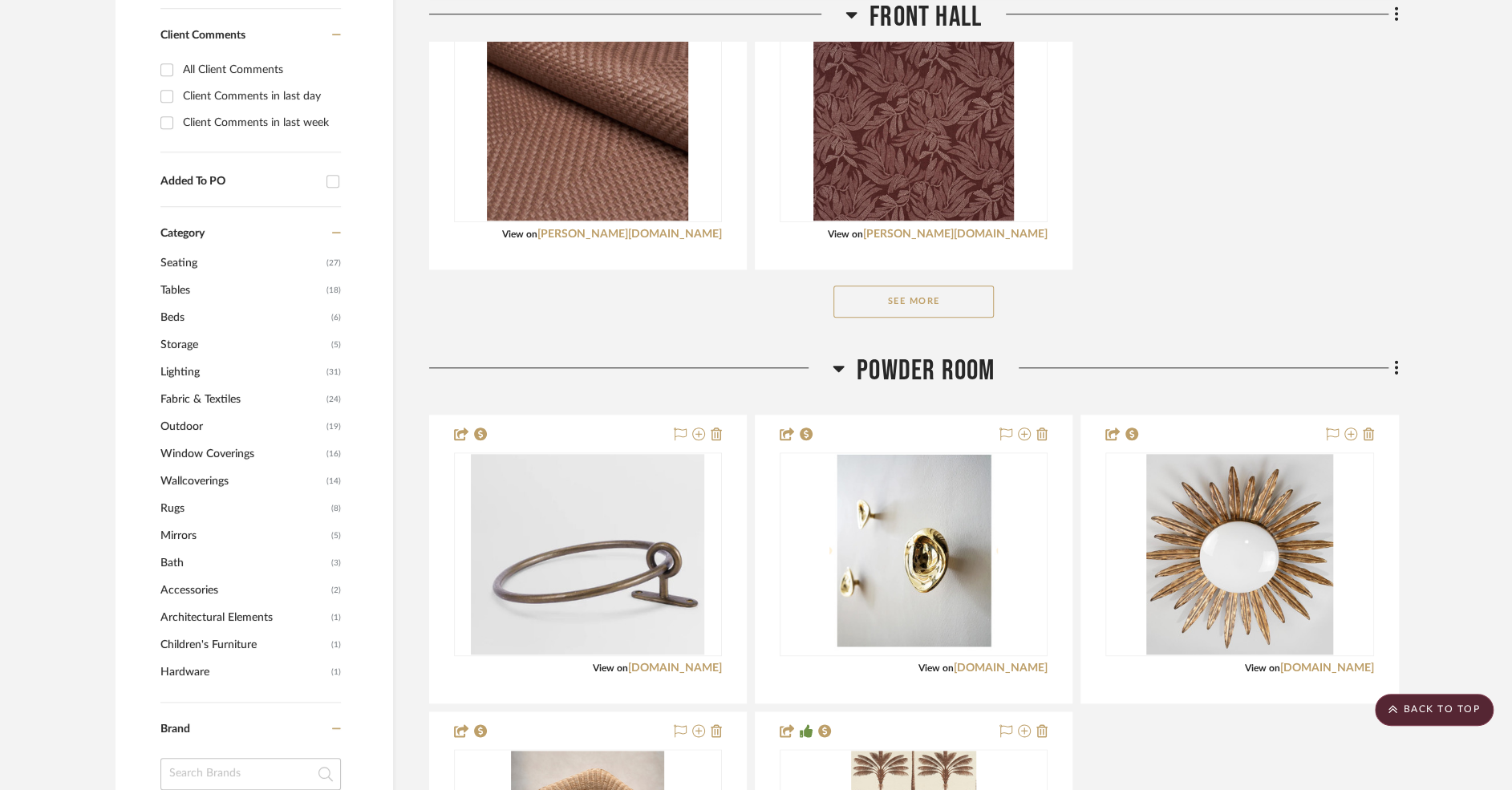 click on "See More" 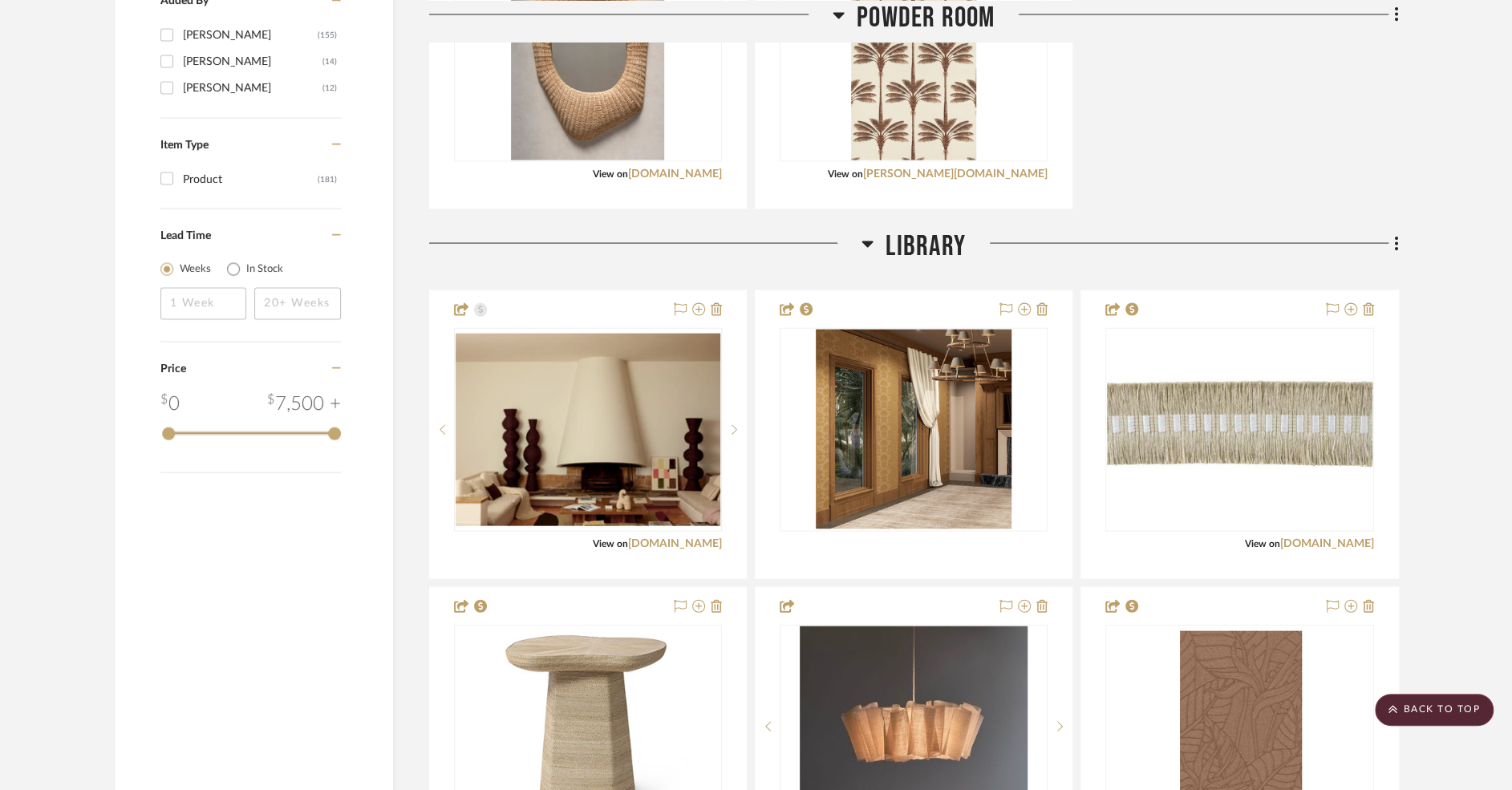 scroll, scrollTop: 3123, scrollLeft: 0, axis: vertical 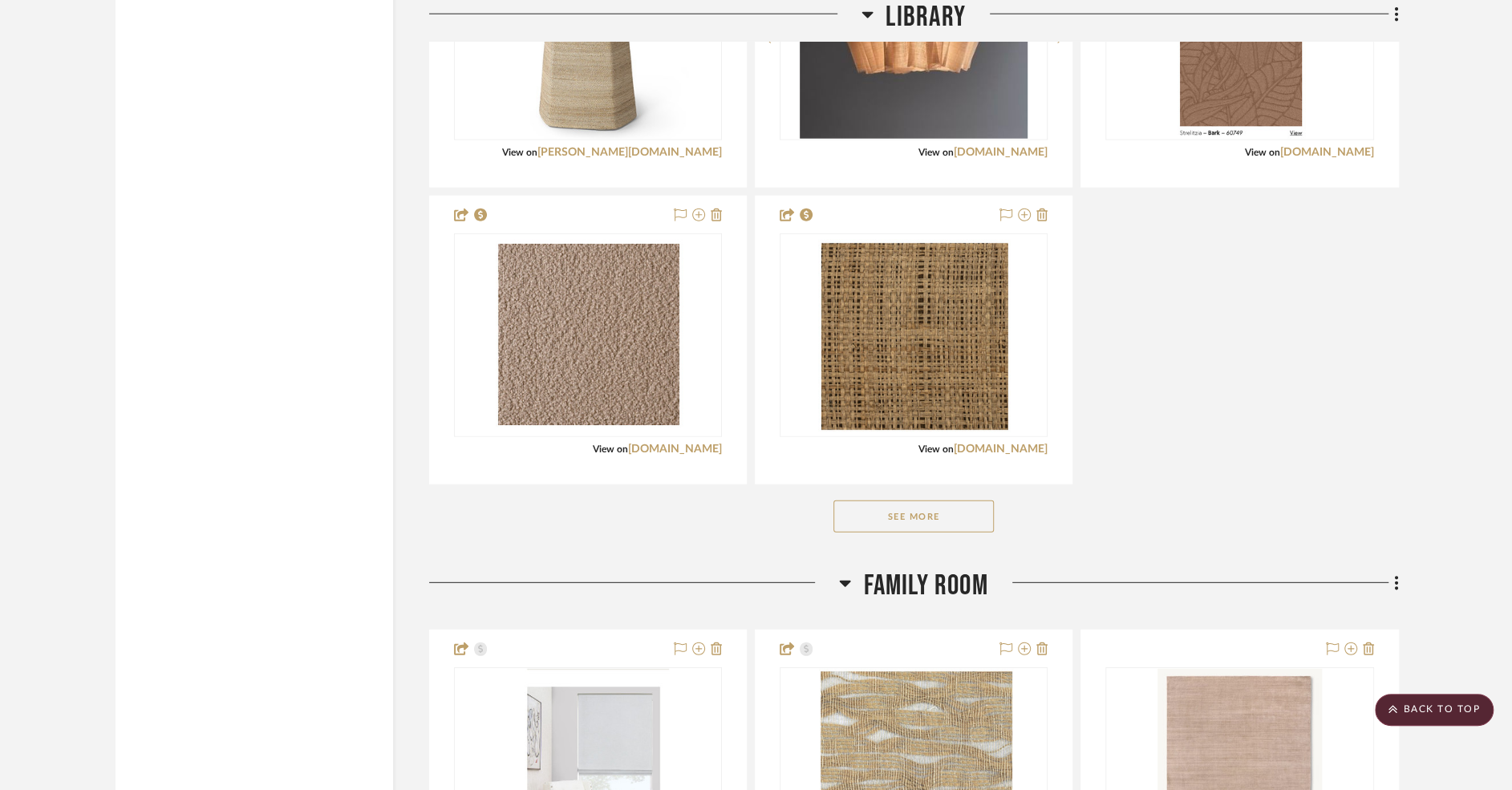 click on "See More" 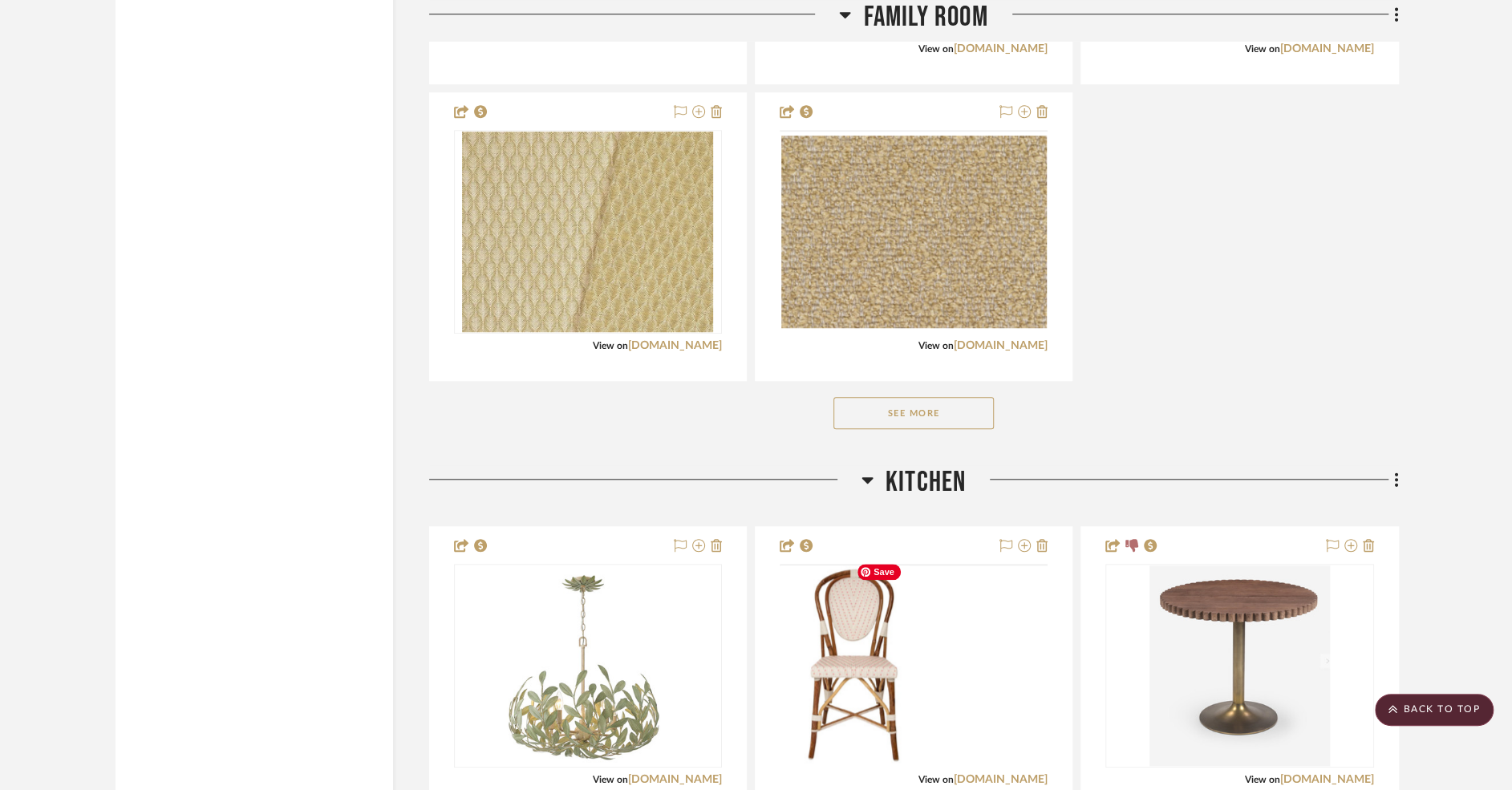 scroll, scrollTop: 5490, scrollLeft: 0, axis: vertical 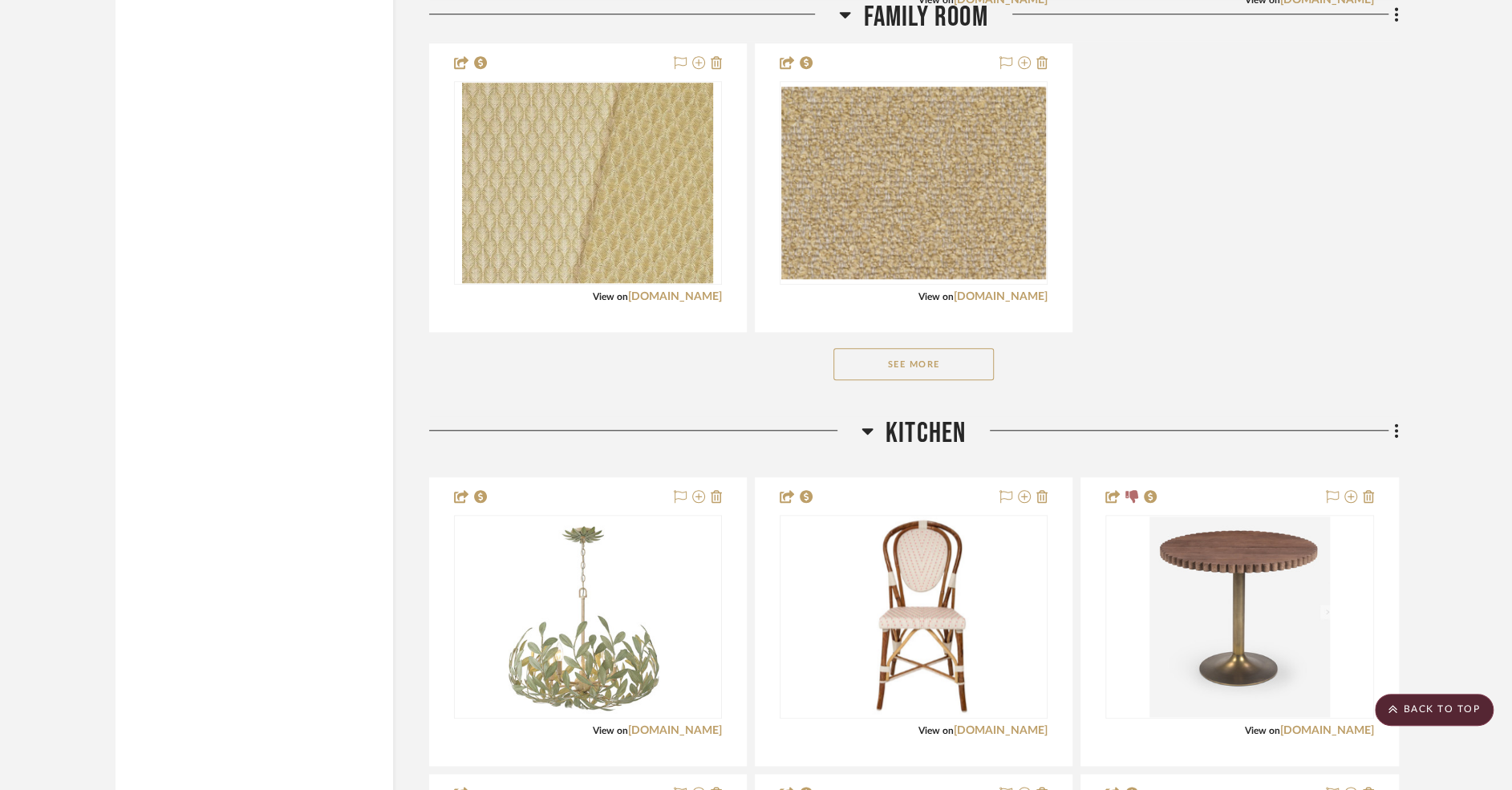 click on "See More" 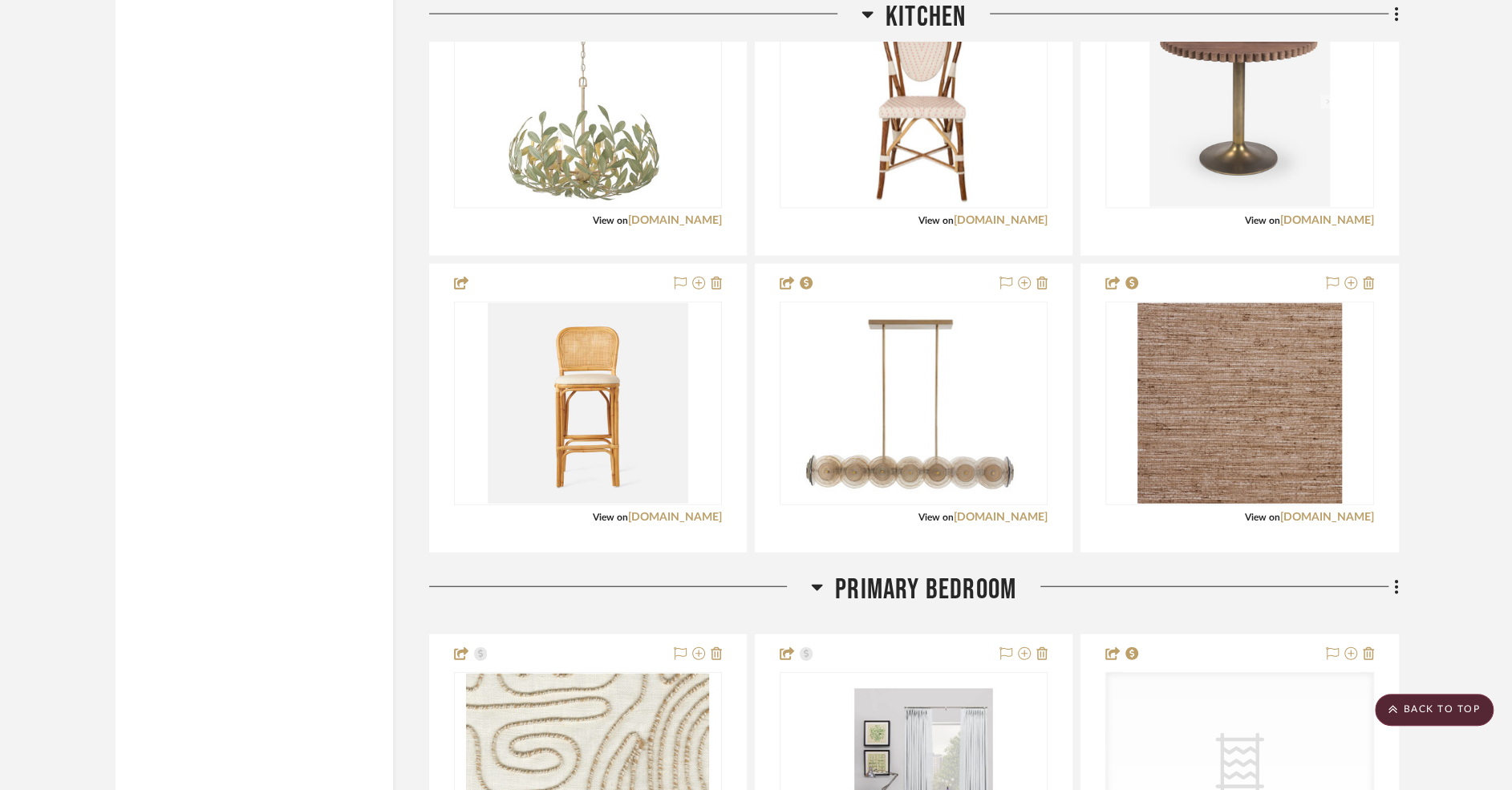 scroll, scrollTop: 7274, scrollLeft: 0, axis: vertical 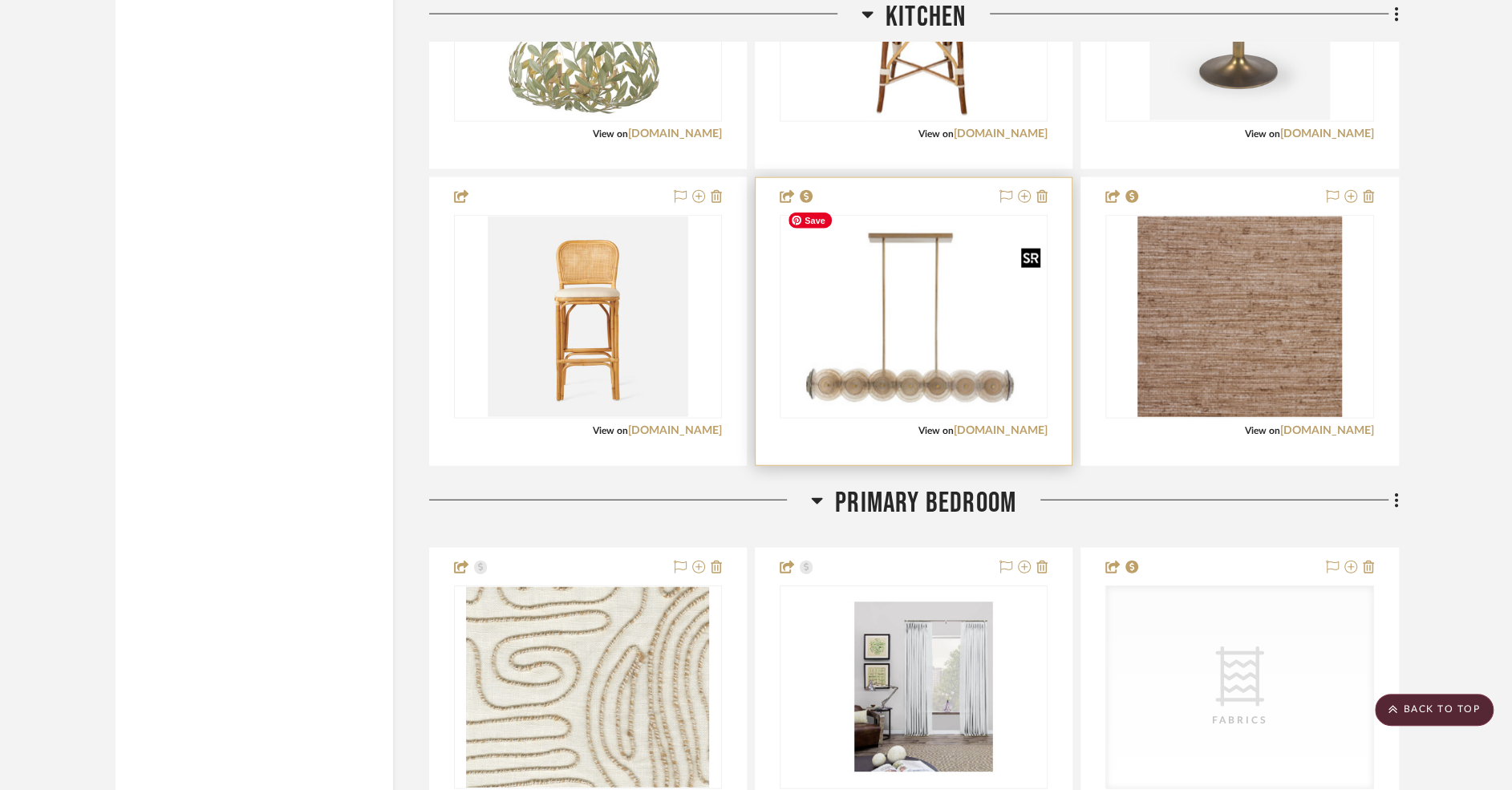 click at bounding box center (914, 317) 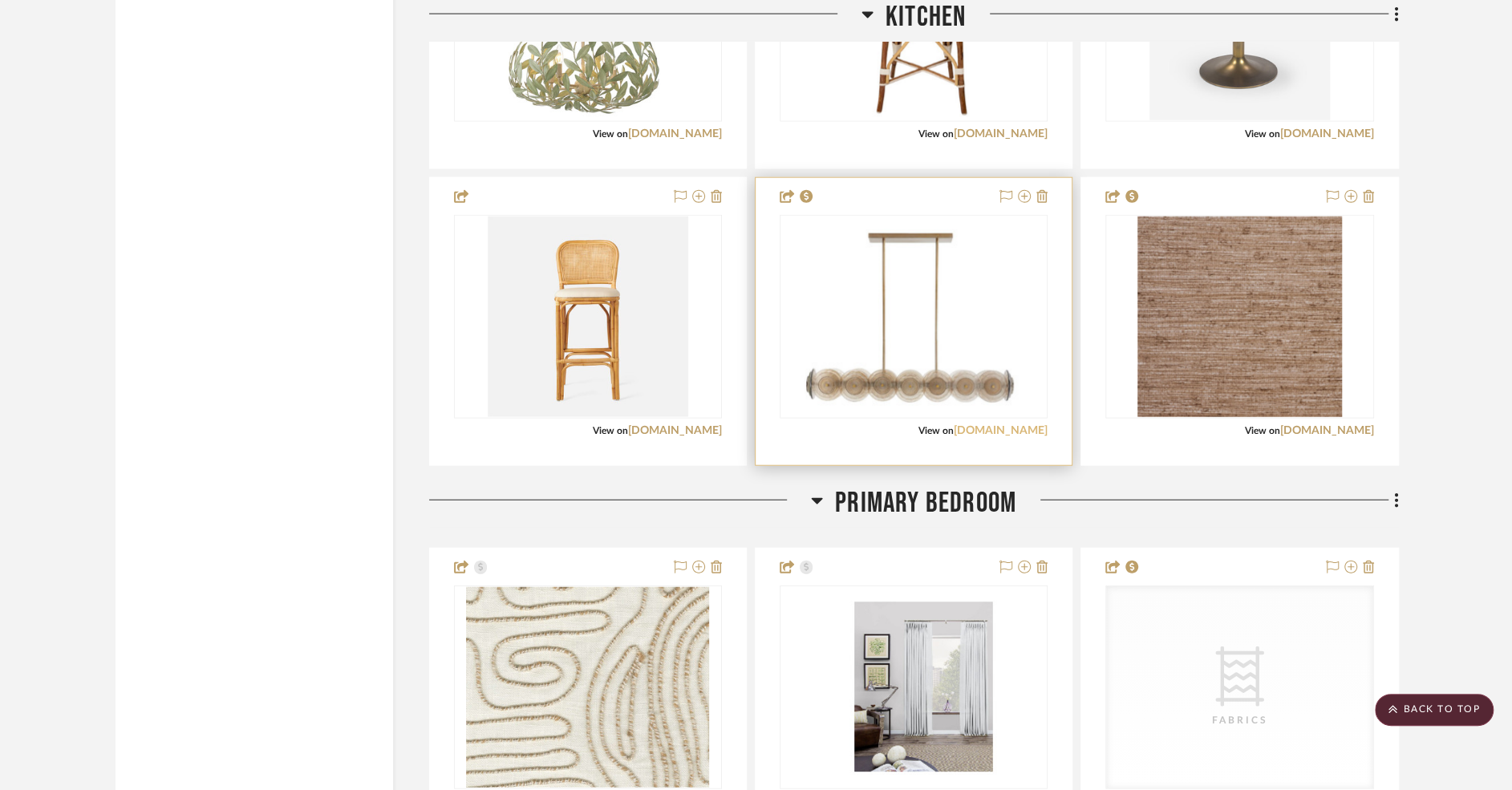 click on "[DOMAIN_NAME]" at bounding box center (1000, 431) 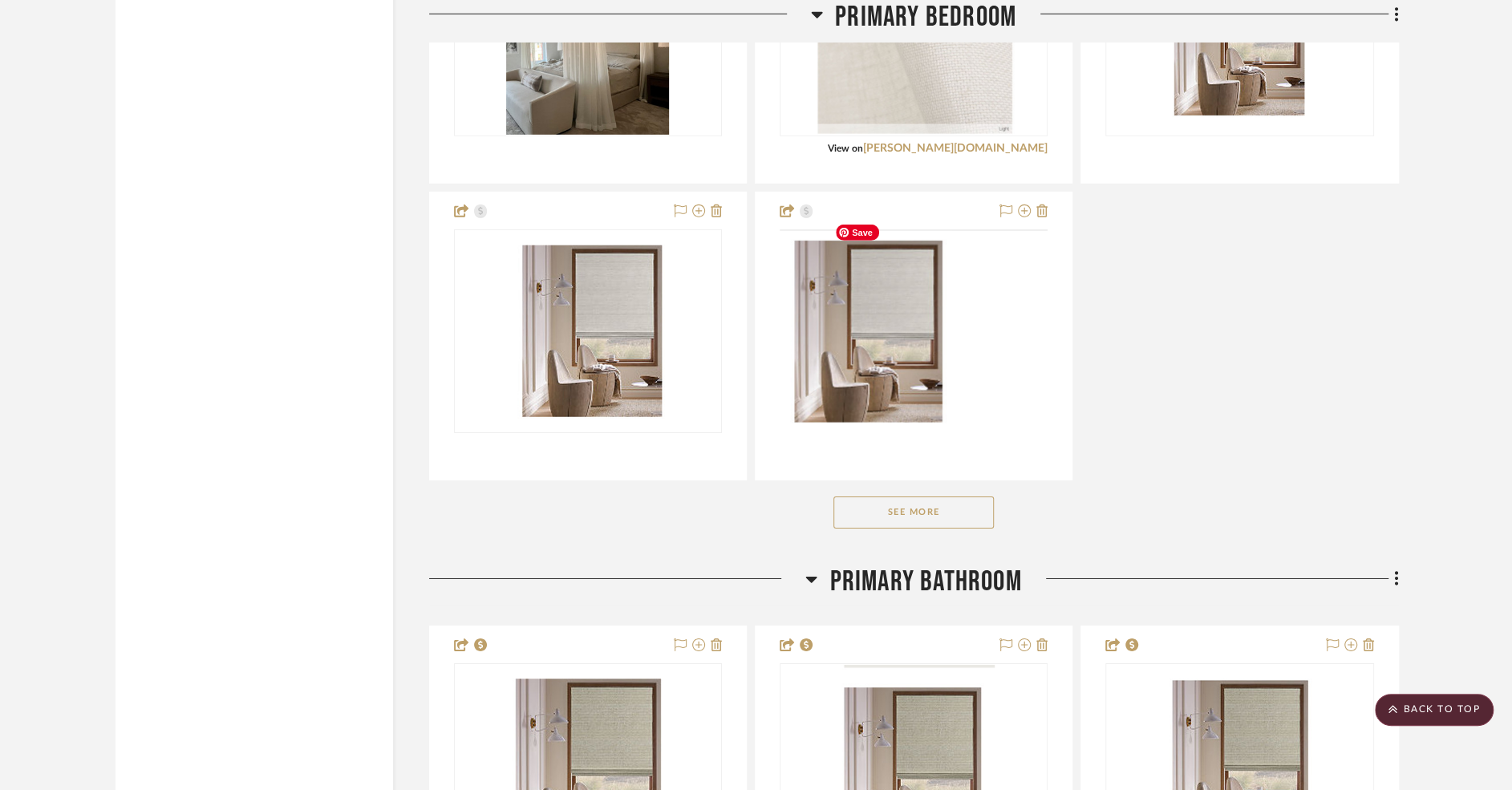scroll, scrollTop: 8224, scrollLeft: 0, axis: vertical 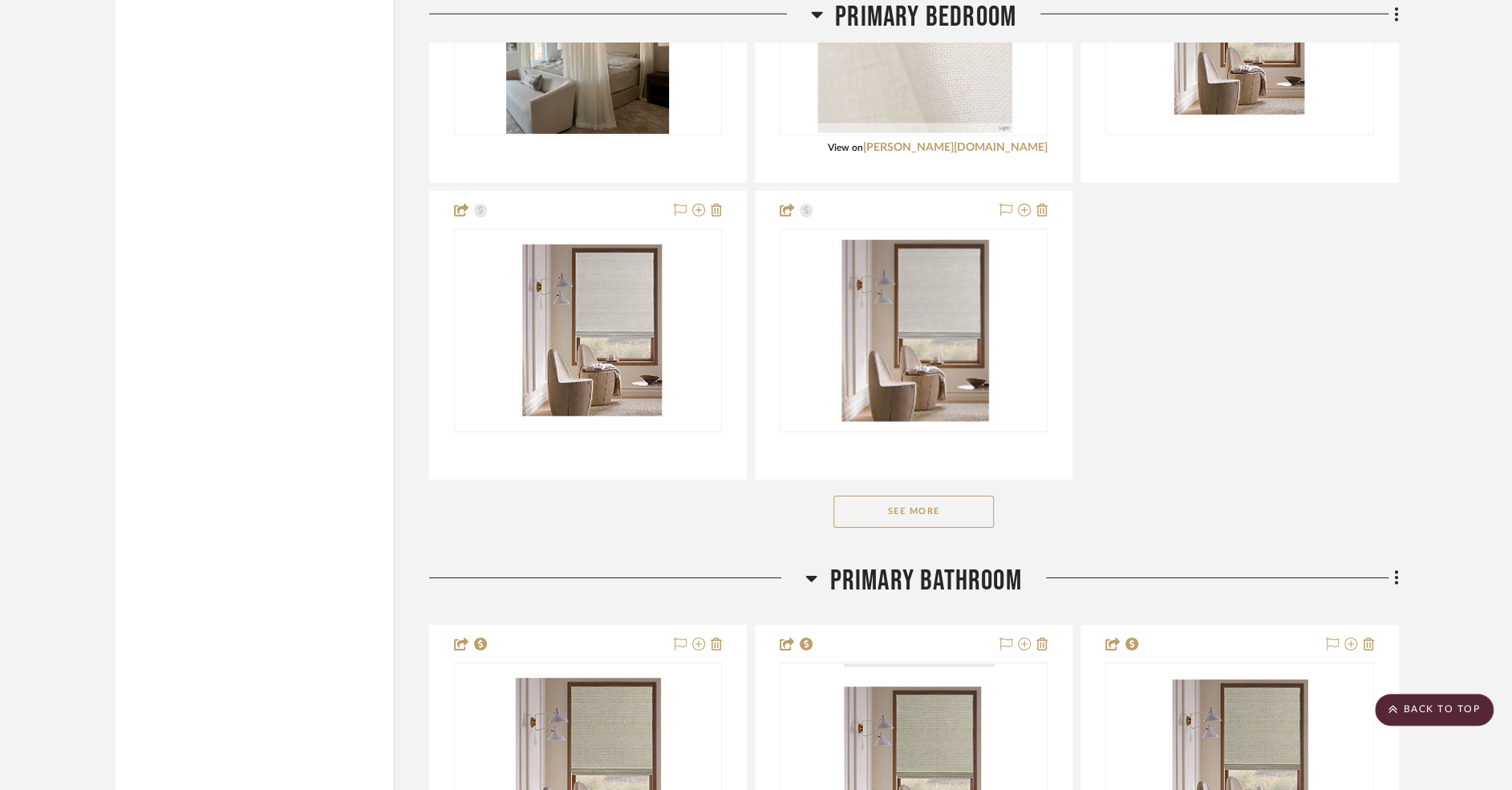 click on "See More" 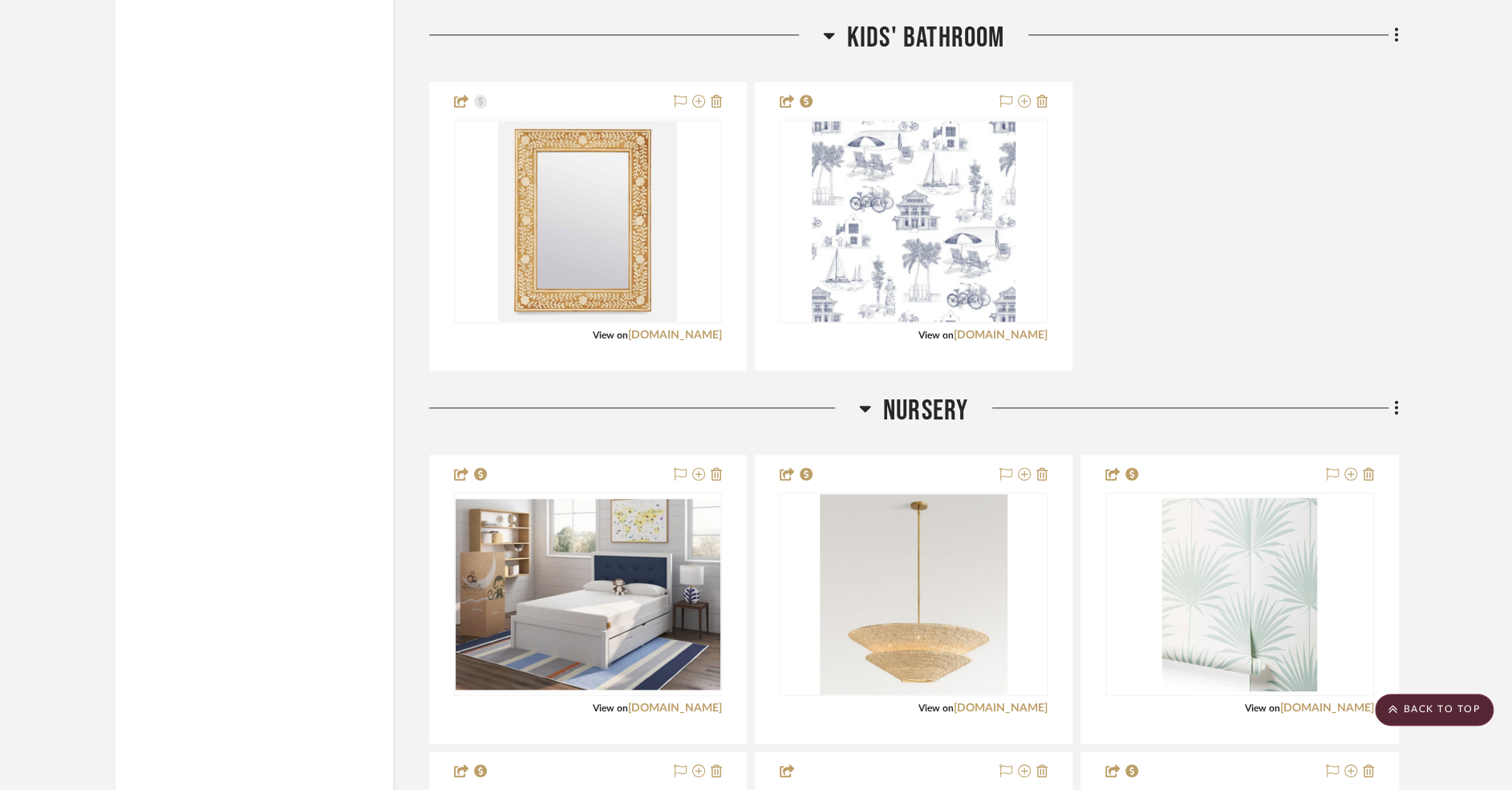 scroll, scrollTop: 14518, scrollLeft: 0, axis: vertical 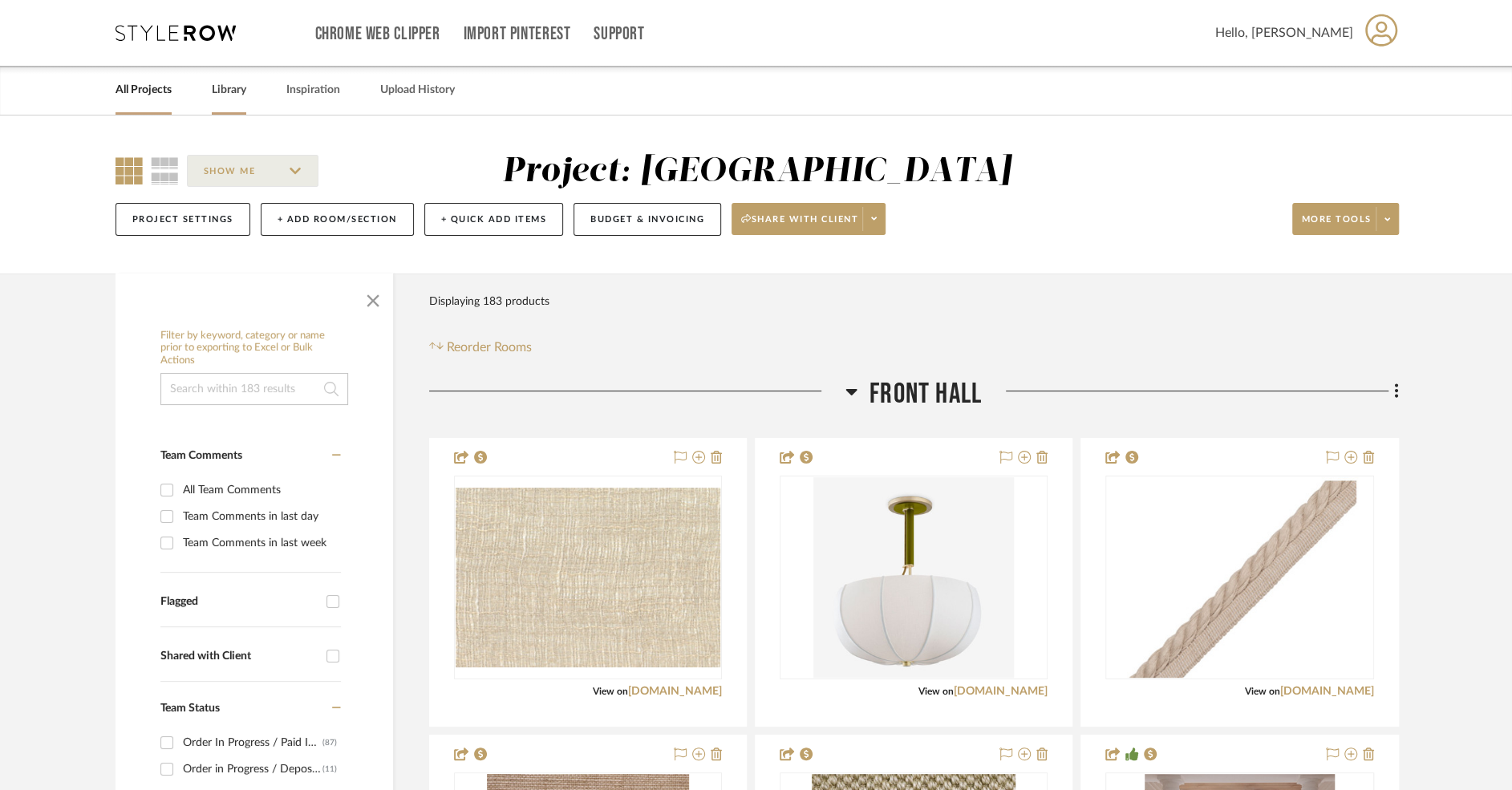click on "Library" at bounding box center (229, 90) 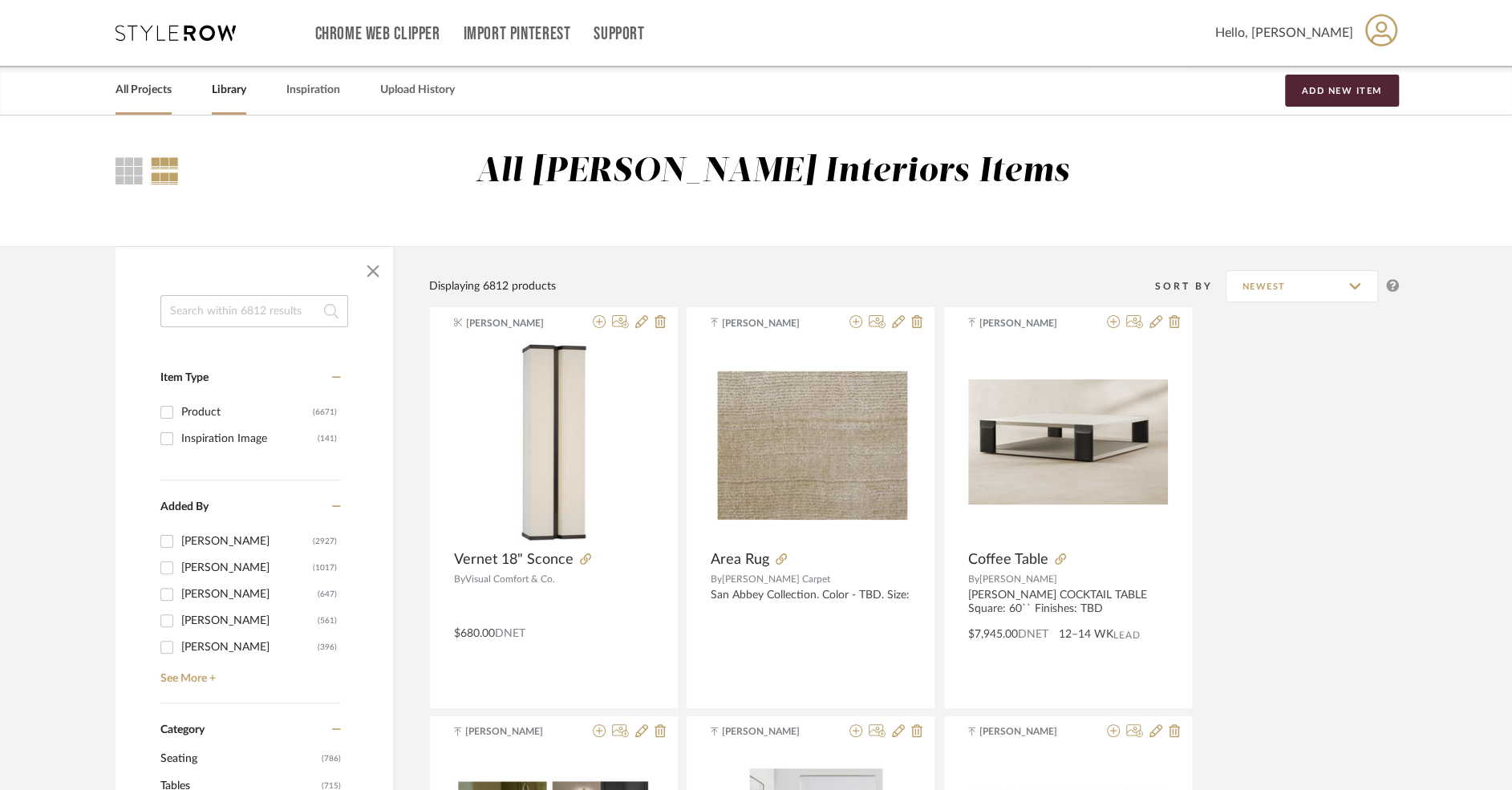 click on "All Projects" at bounding box center [144, 90] 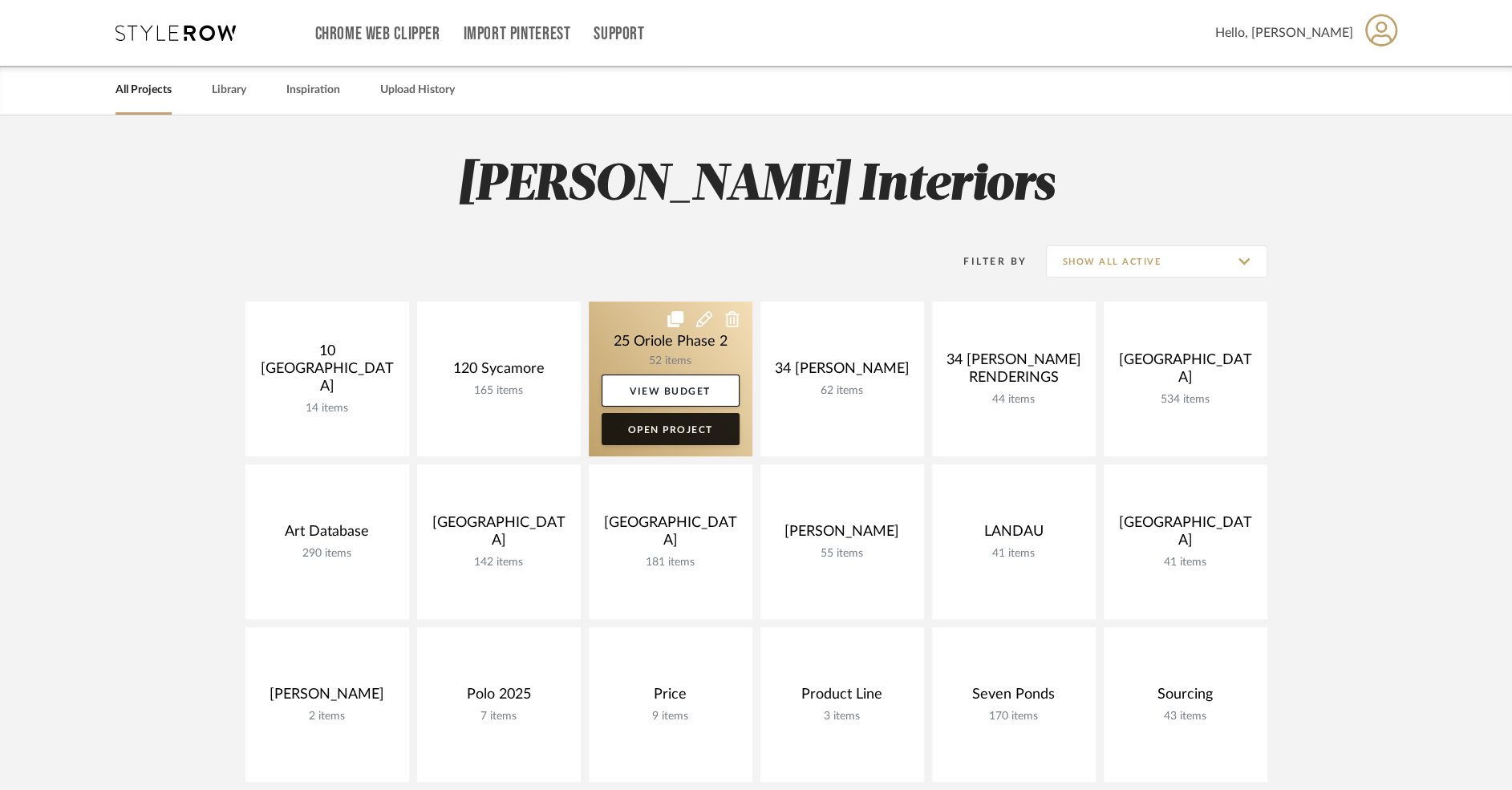 scroll, scrollTop: 127, scrollLeft: 0, axis: vertical 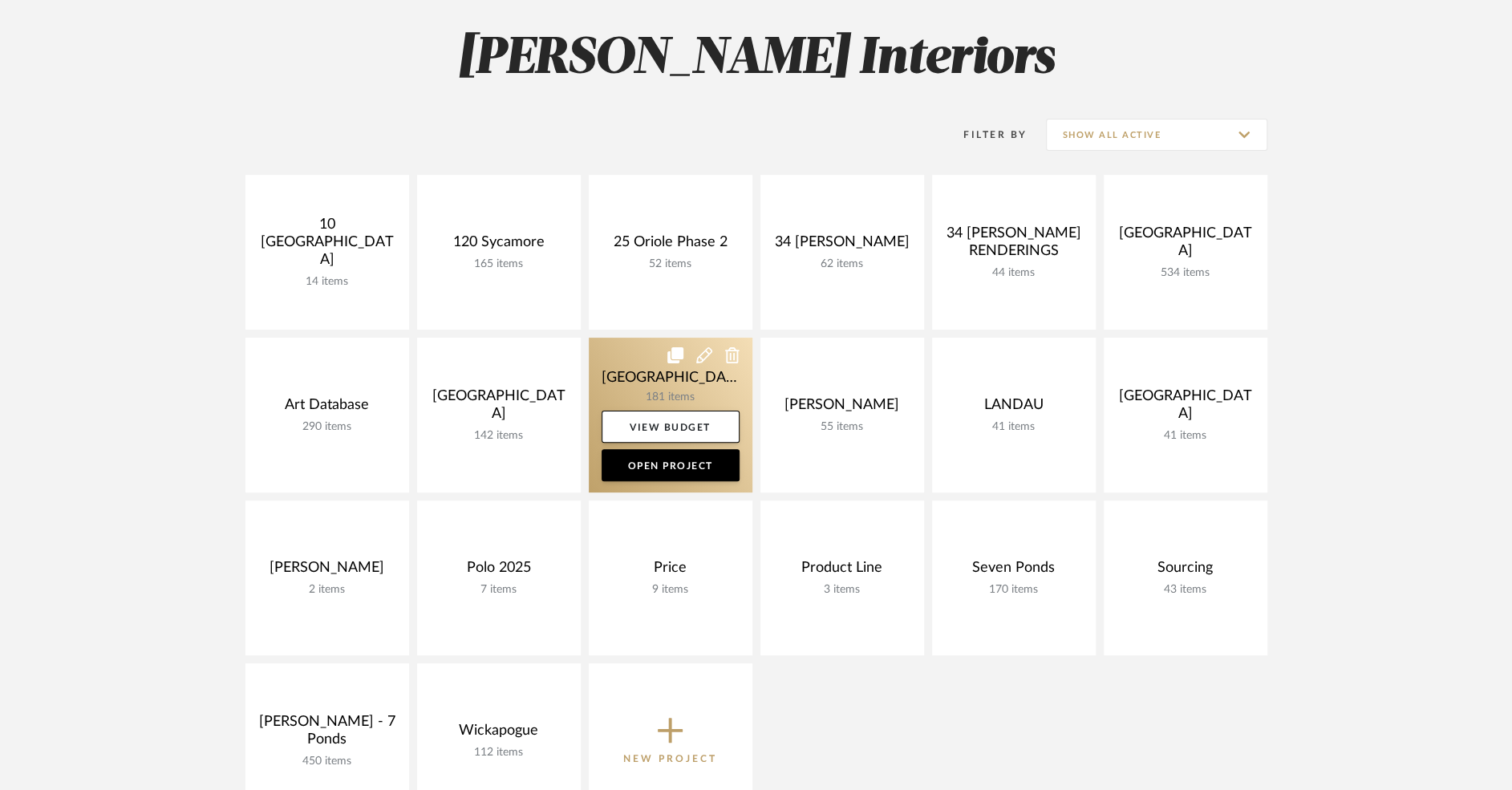 click 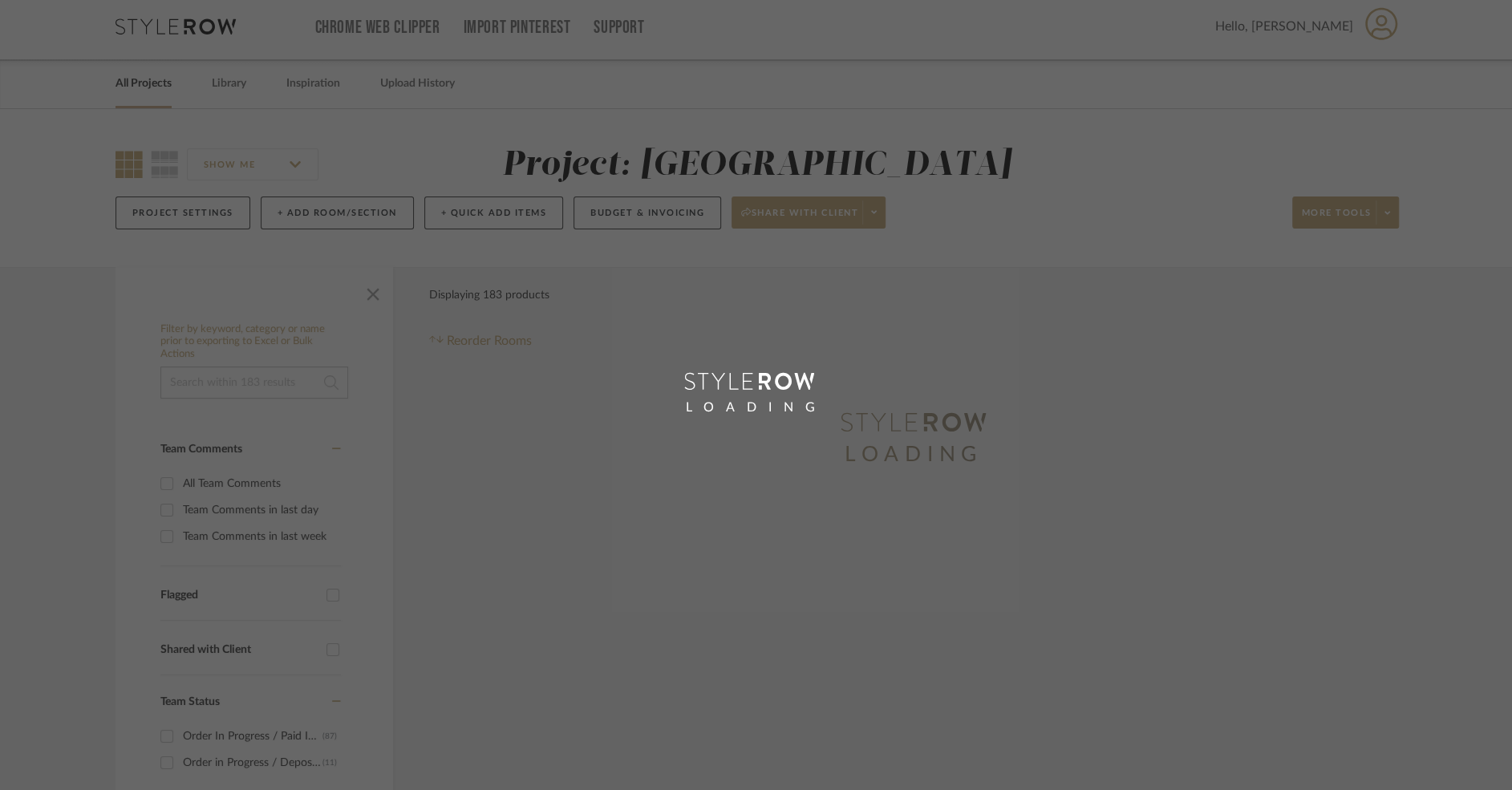 scroll, scrollTop: 0, scrollLeft: 0, axis: both 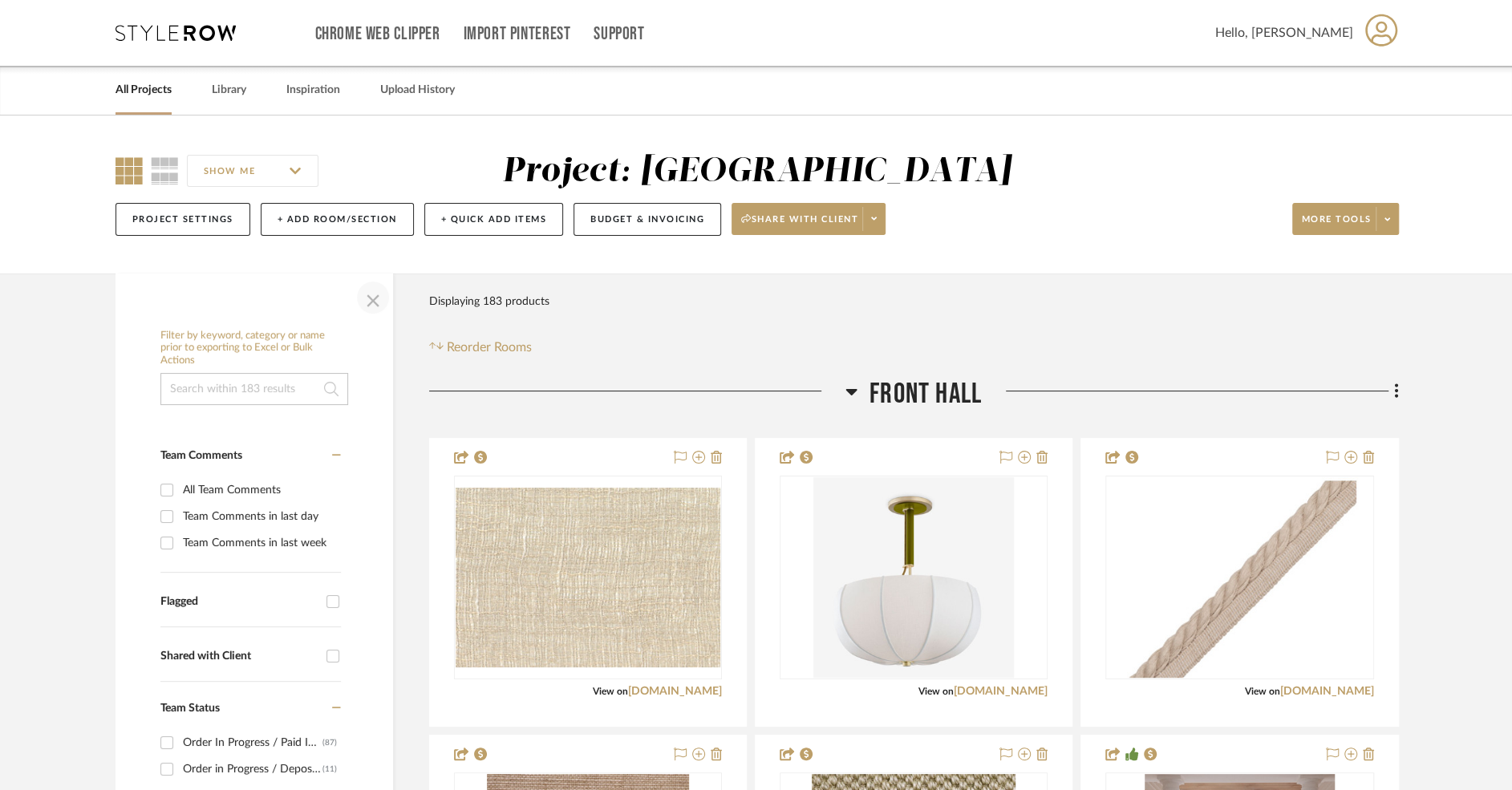 click 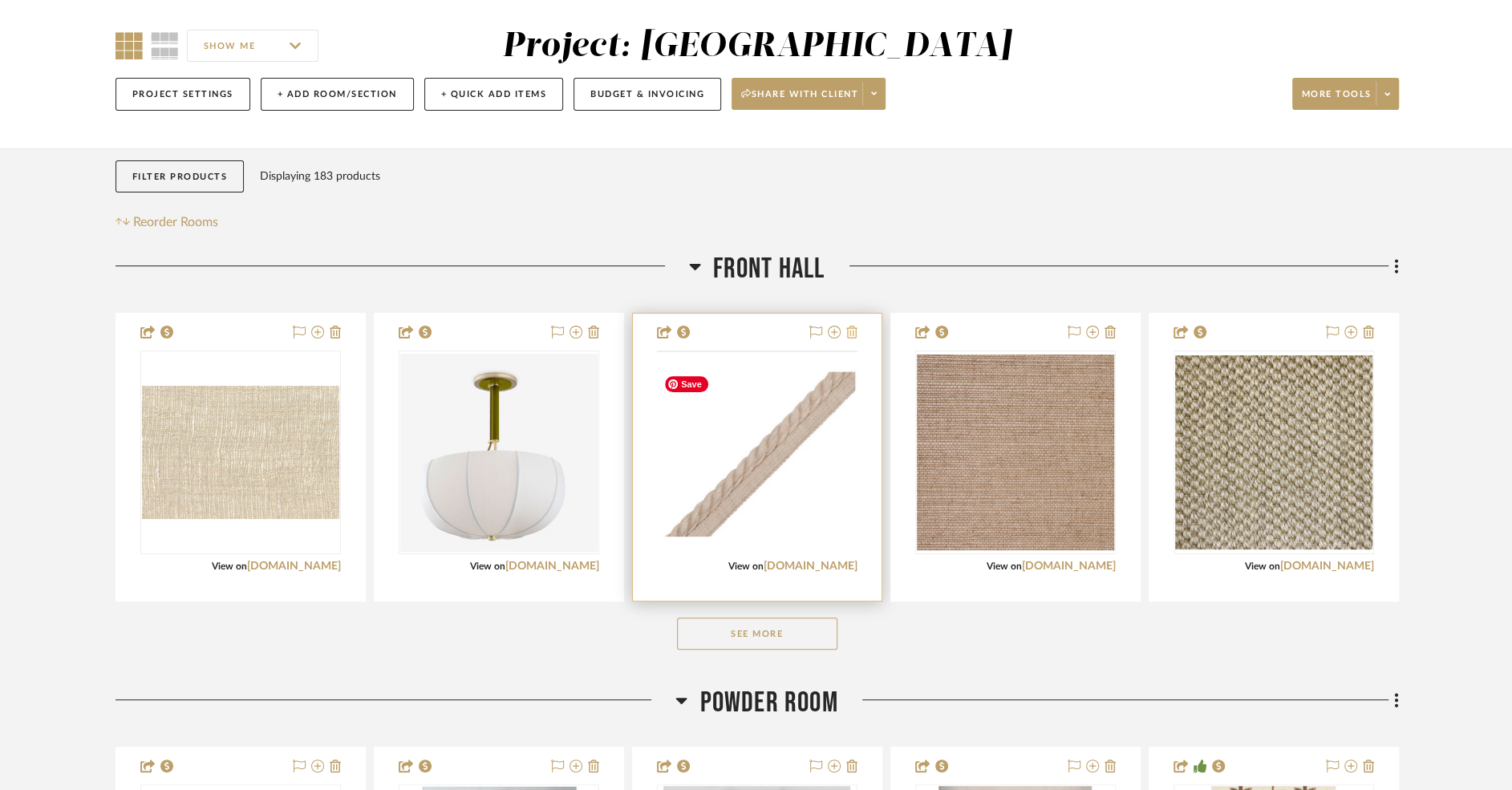 scroll, scrollTop: 148, scrollLeft: 0, axis: vertical 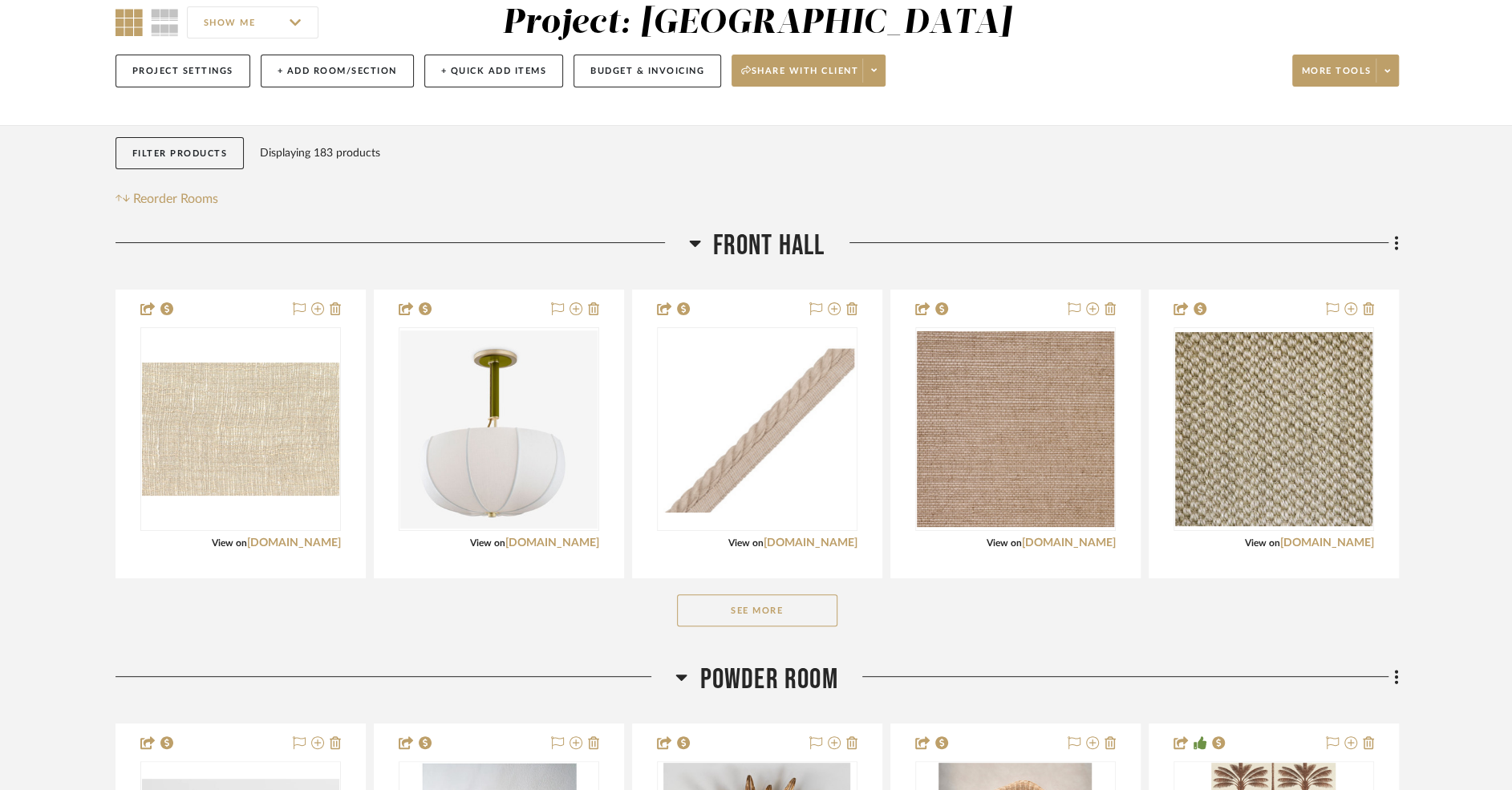 click on "See More" 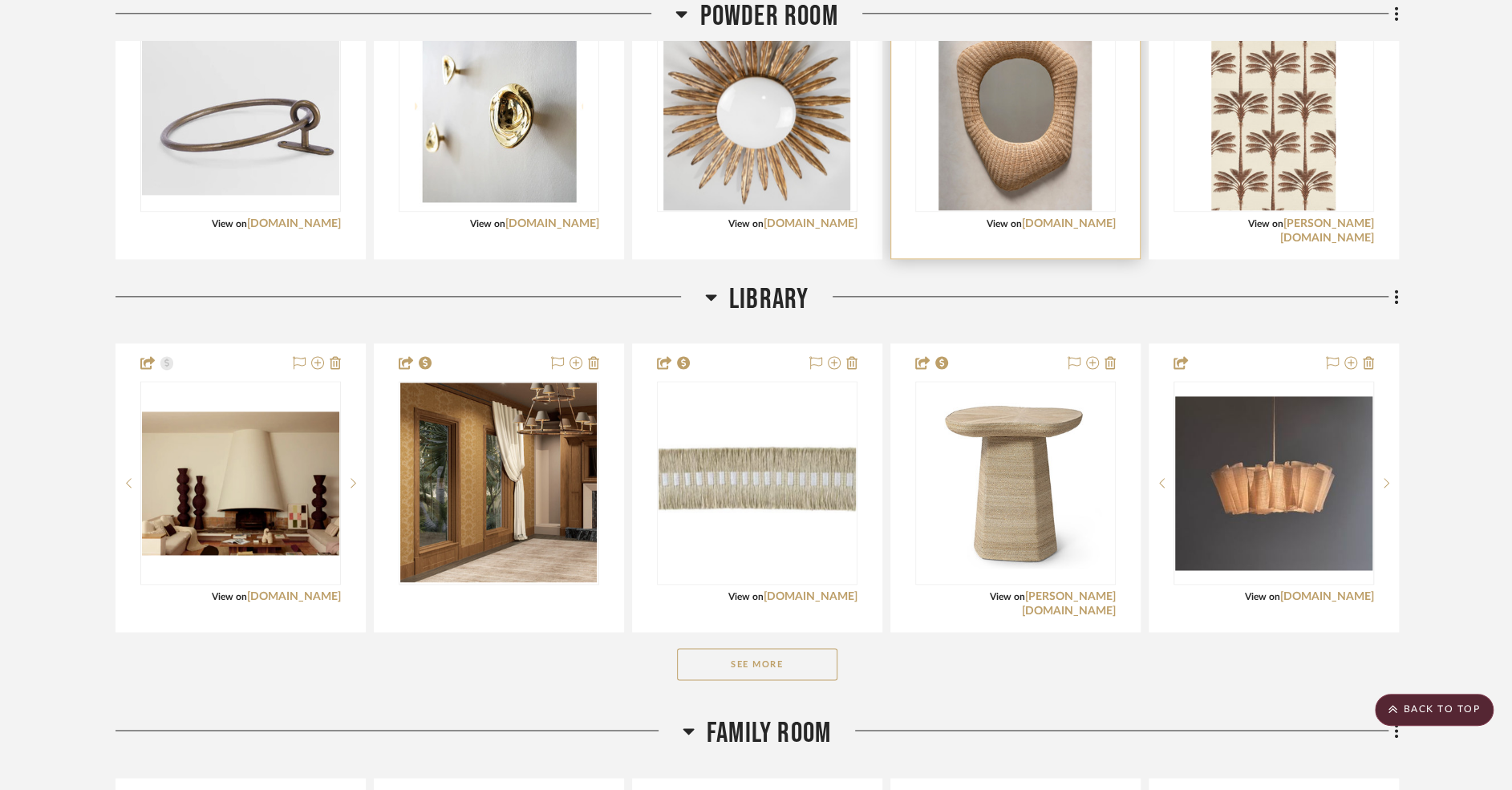 scroll, scrollTop: 1588, scrollLeft: 0, axis: vertical 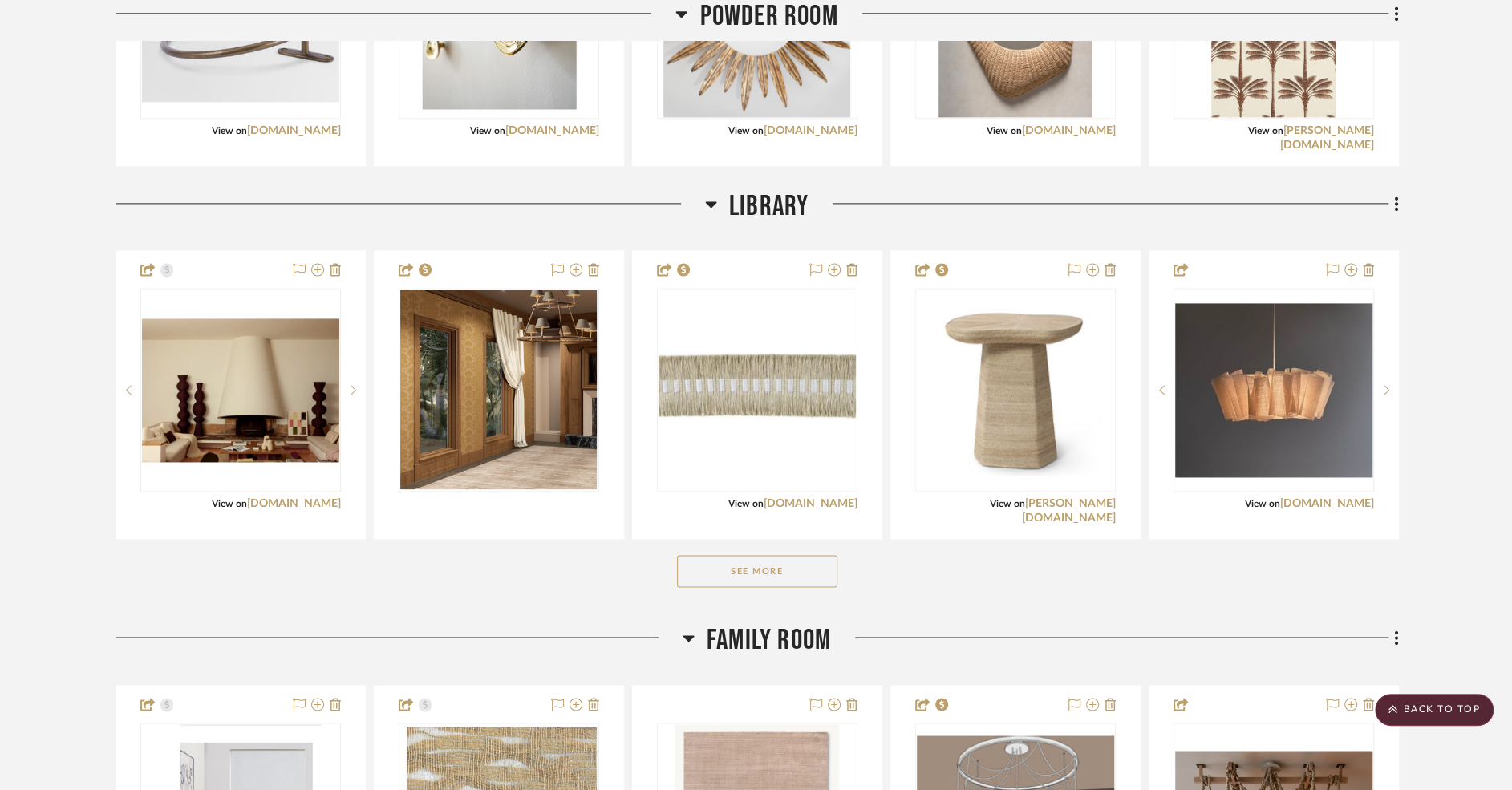 click on "See More" 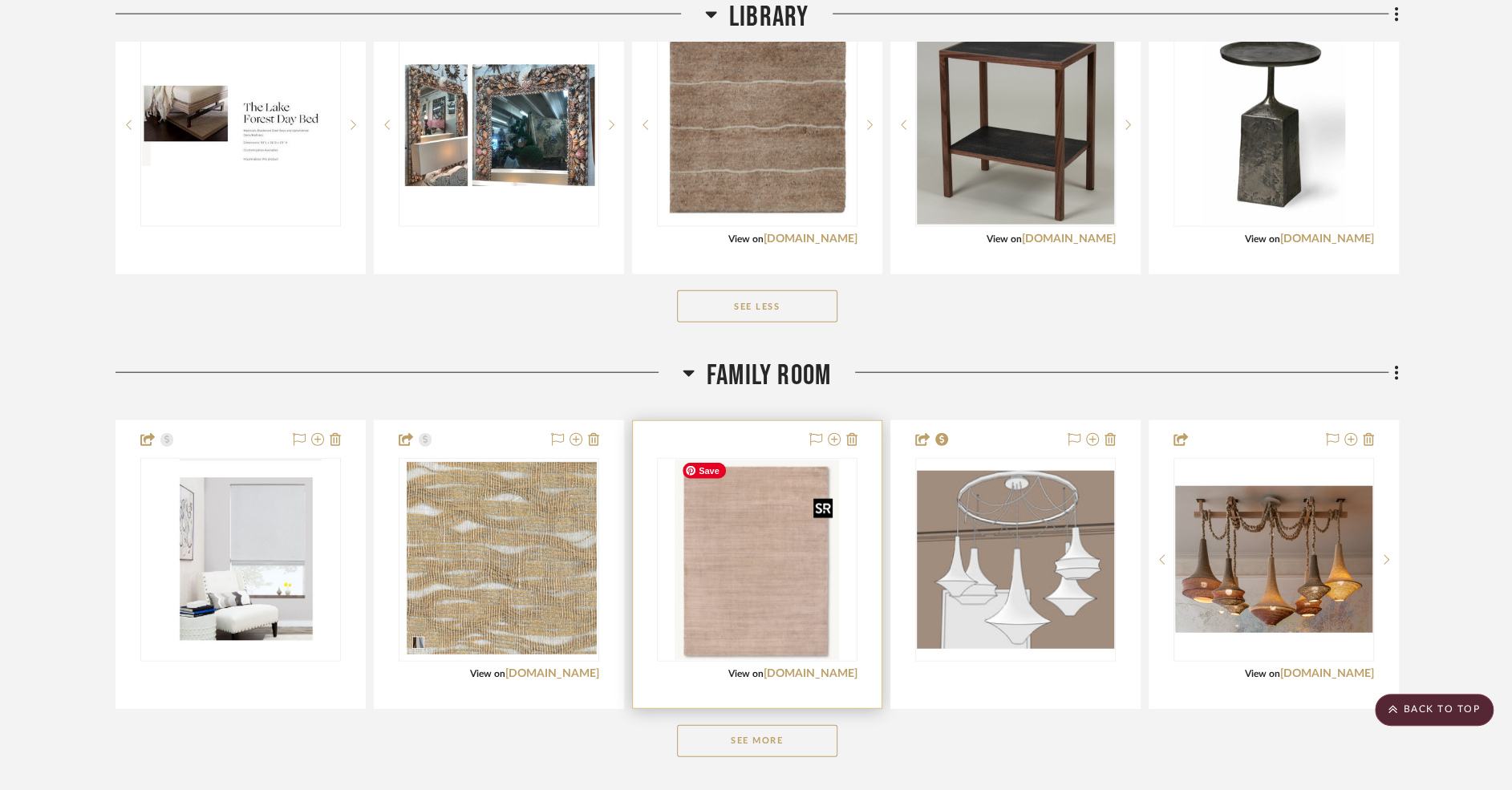 scroll, scrollTop: 3376, scrollLeft: 0, axis: vertical 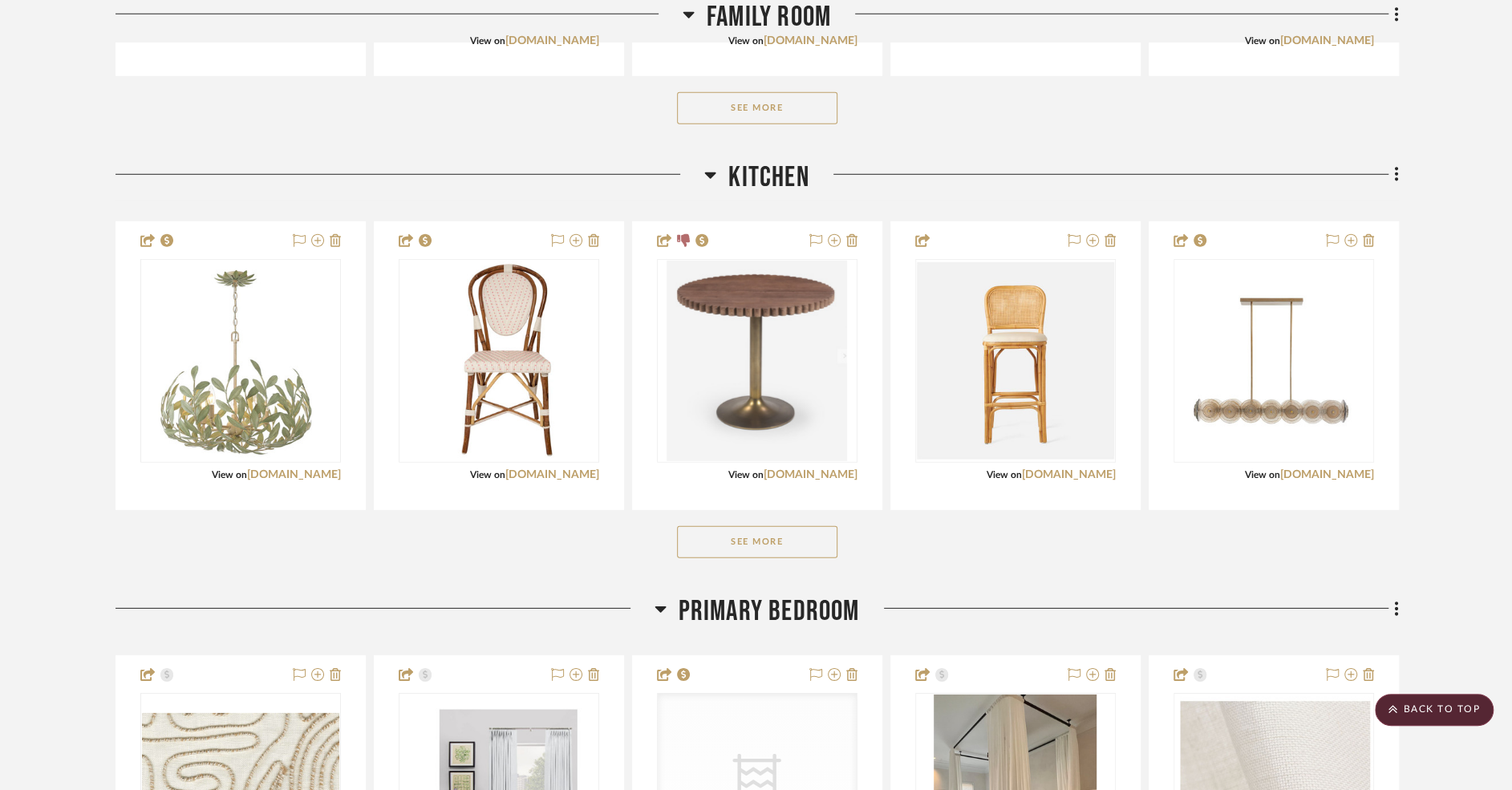 click on "See More" 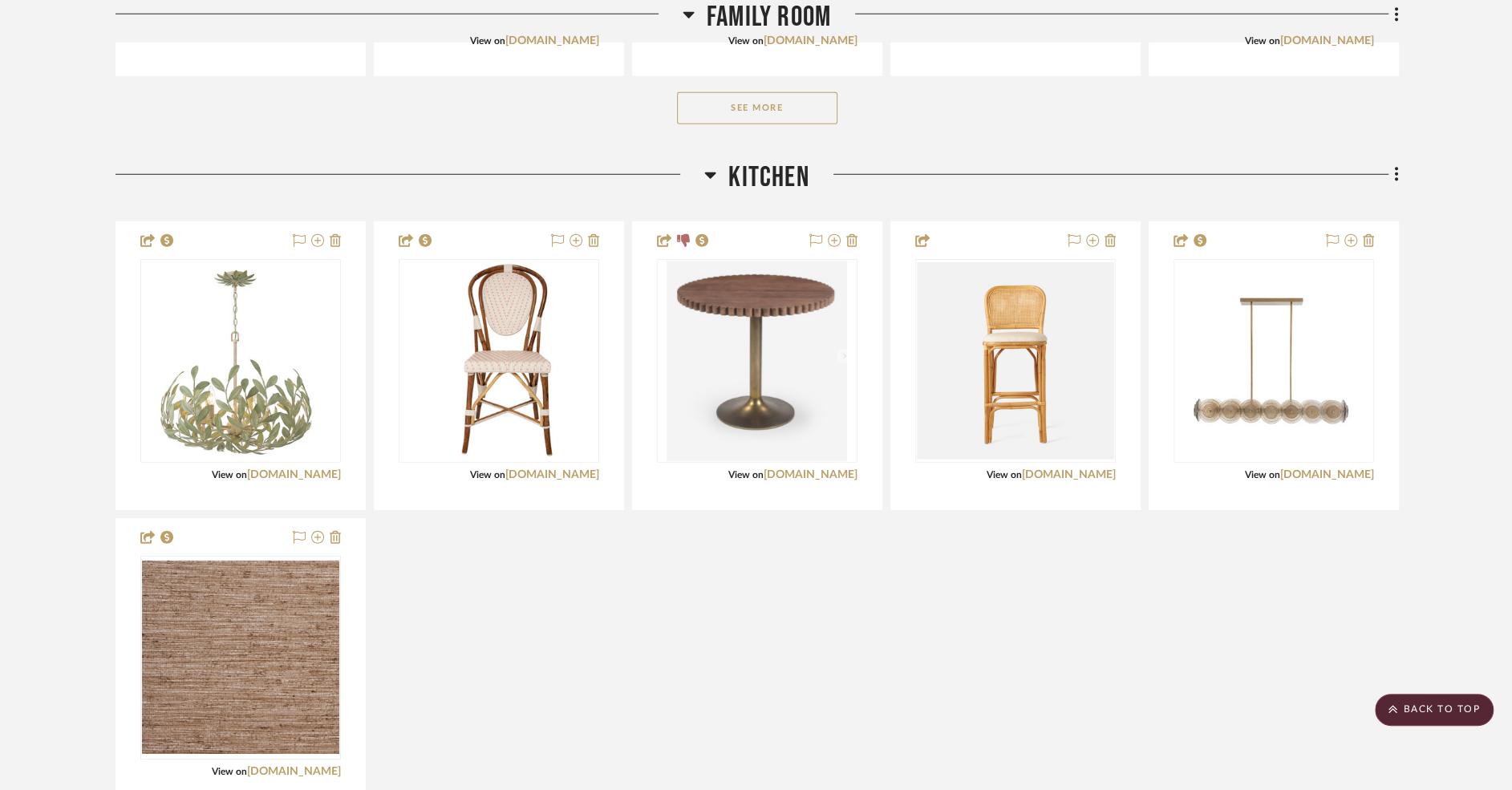 scroll, scrollTop: 4005, scrollLeft: 0, axis: vertical 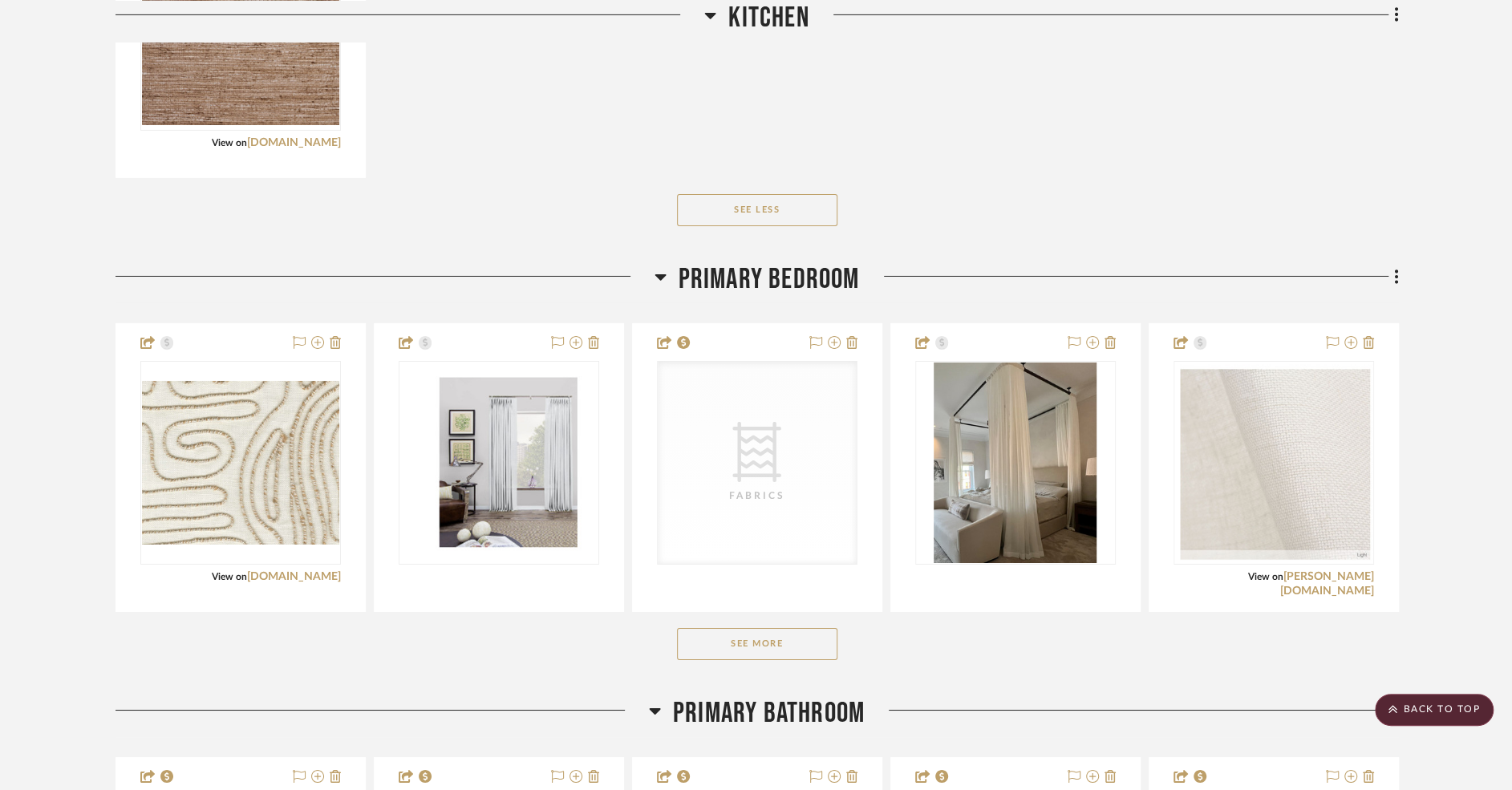 click on "See More" 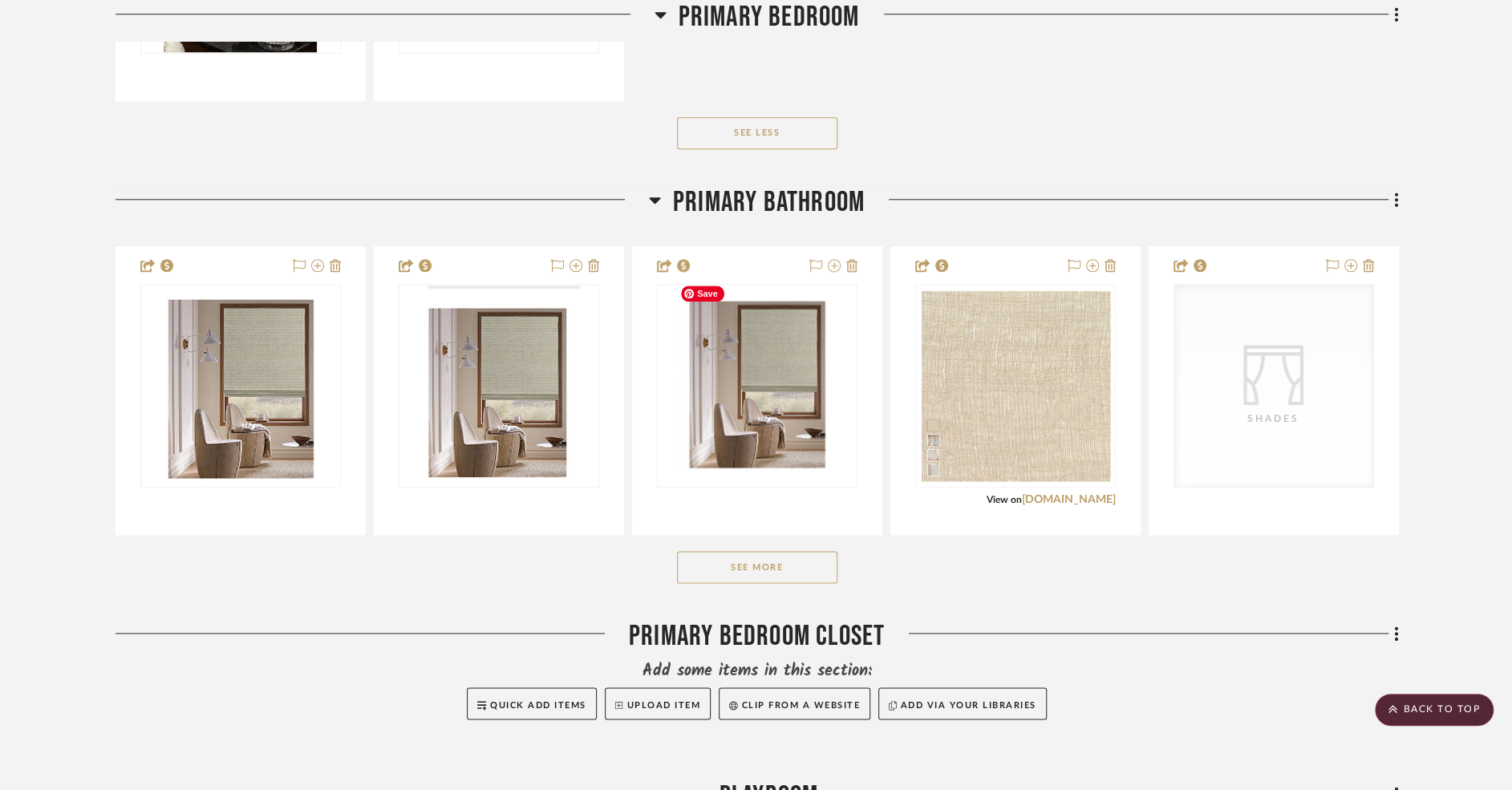 scroll, scrollTop: 5856, scrollLeft: 0, axis: vertical 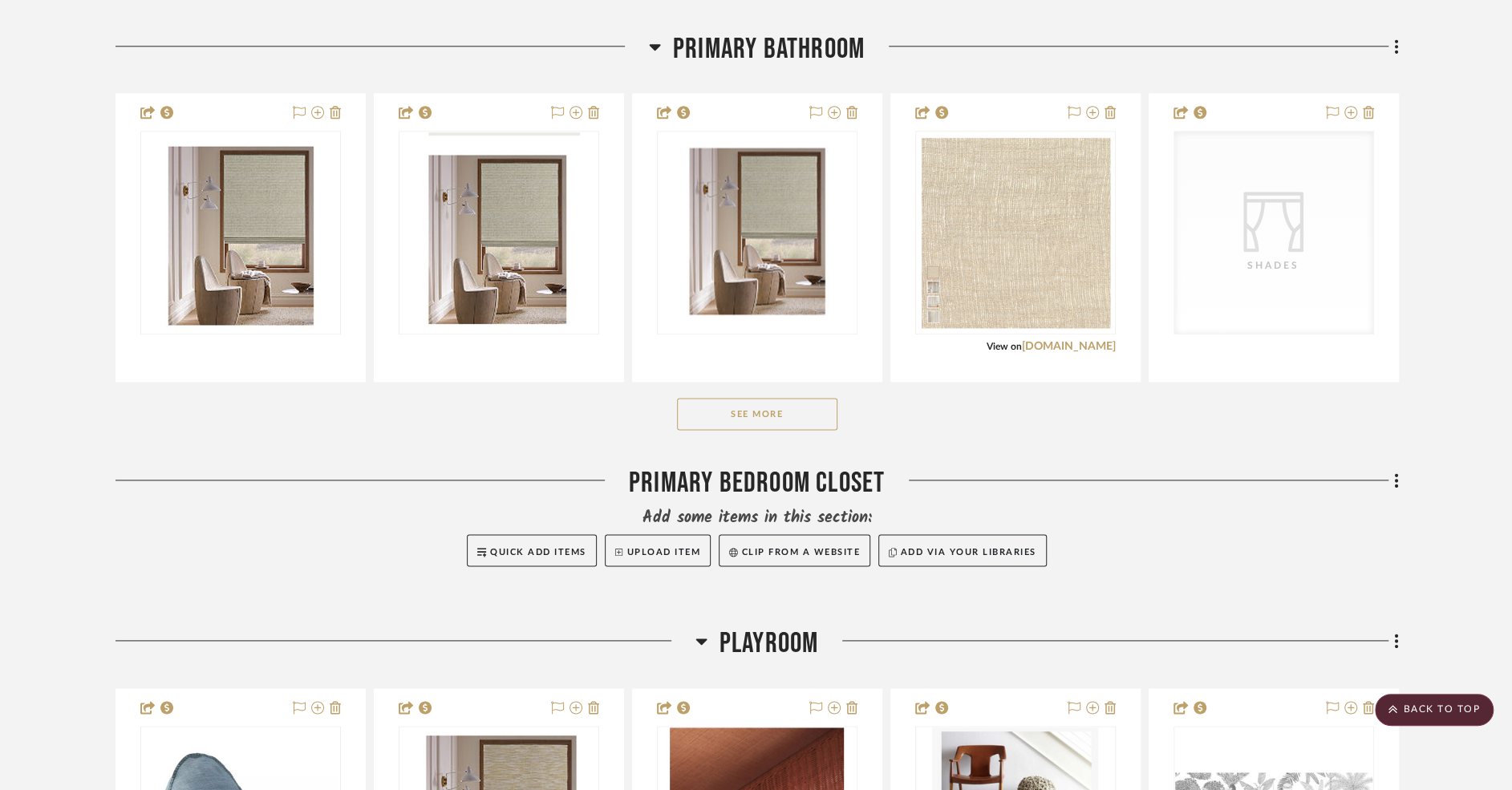 click on "See More" 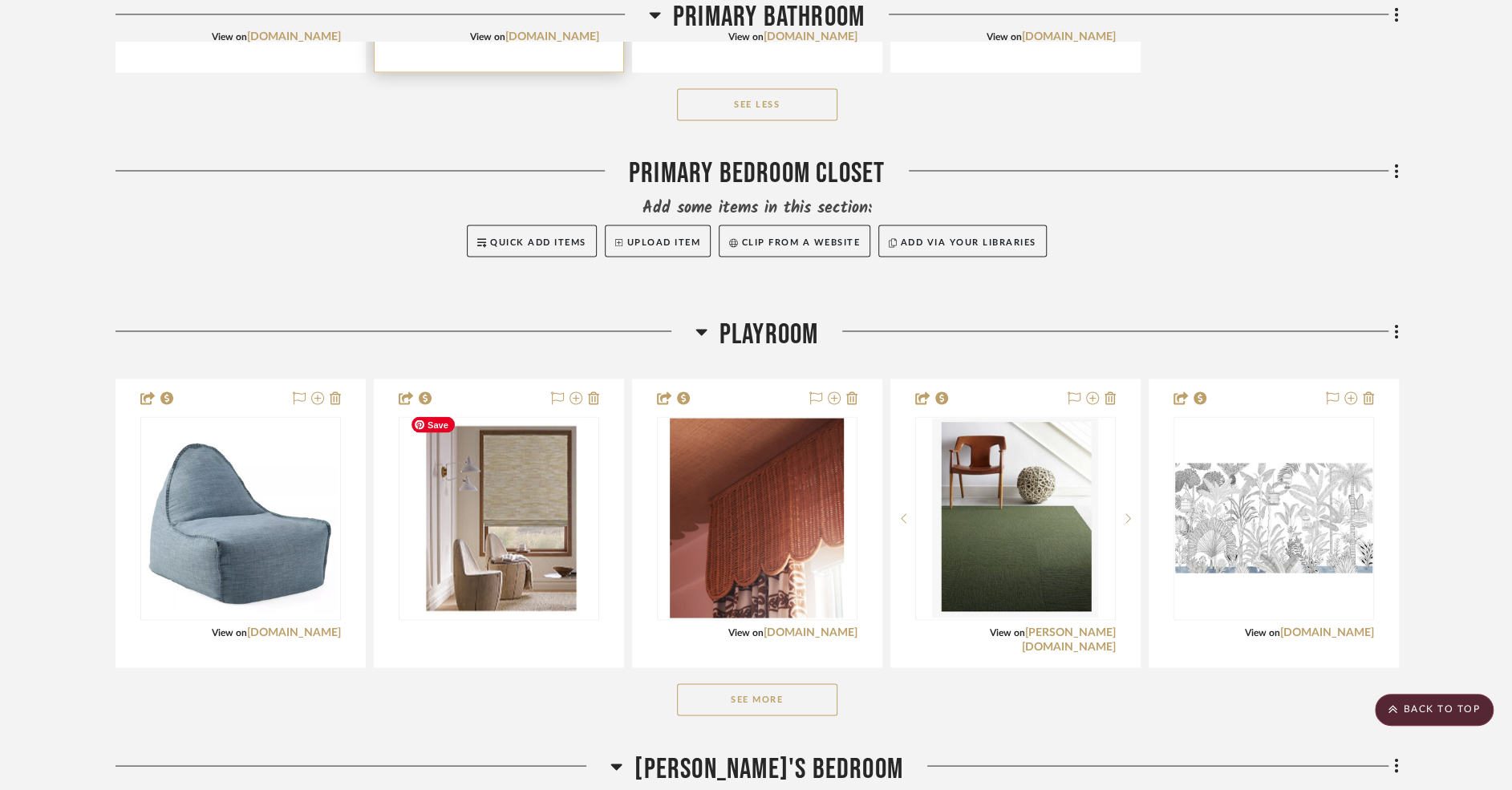 scroll, scrollTop: 6610, scrollLeft: 0, axis: vertical 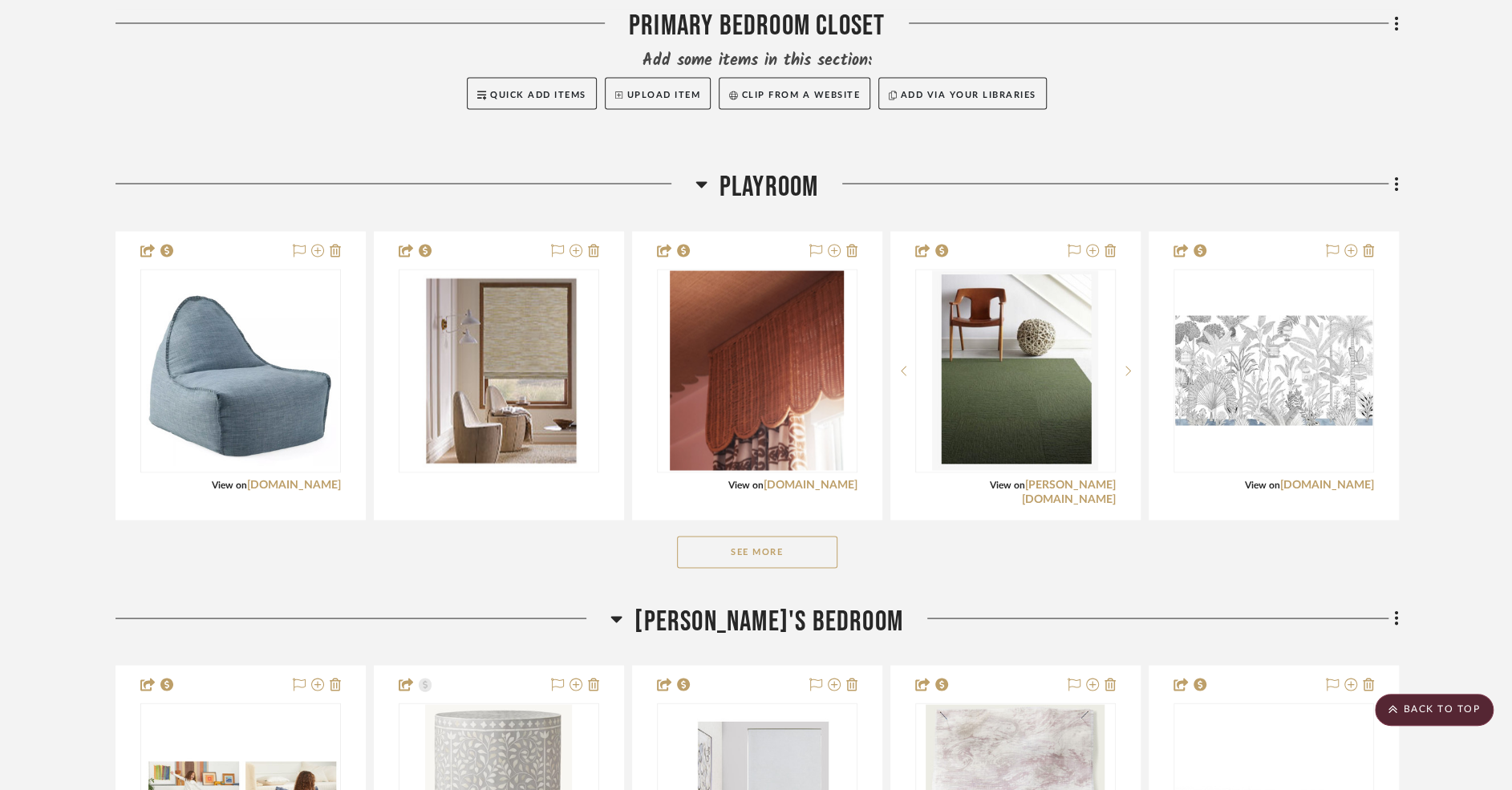 click on "See More" 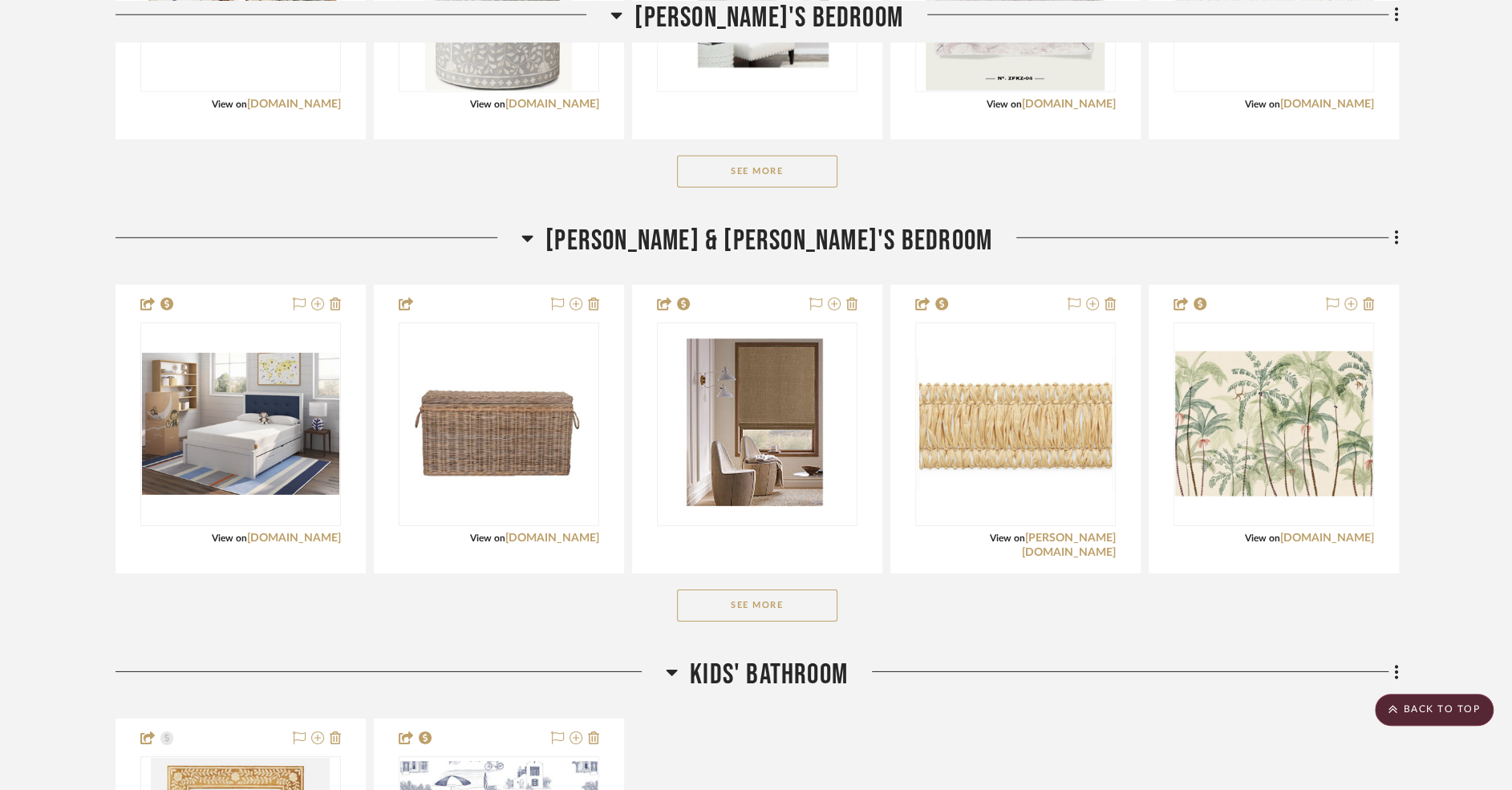 scroll, scrollTop: 8025, scrollLeft: 0, axis: vertical 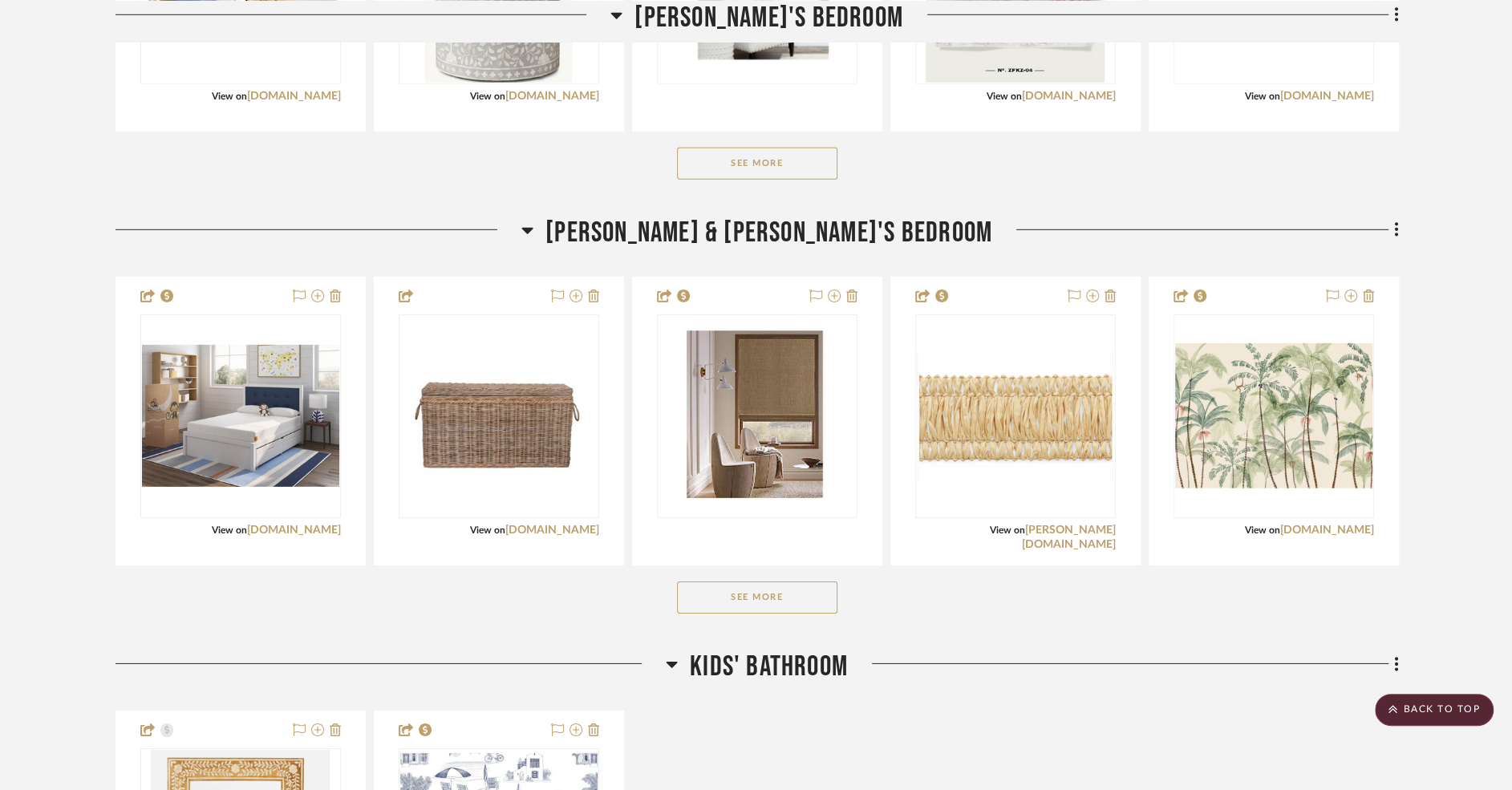 click on "See More" 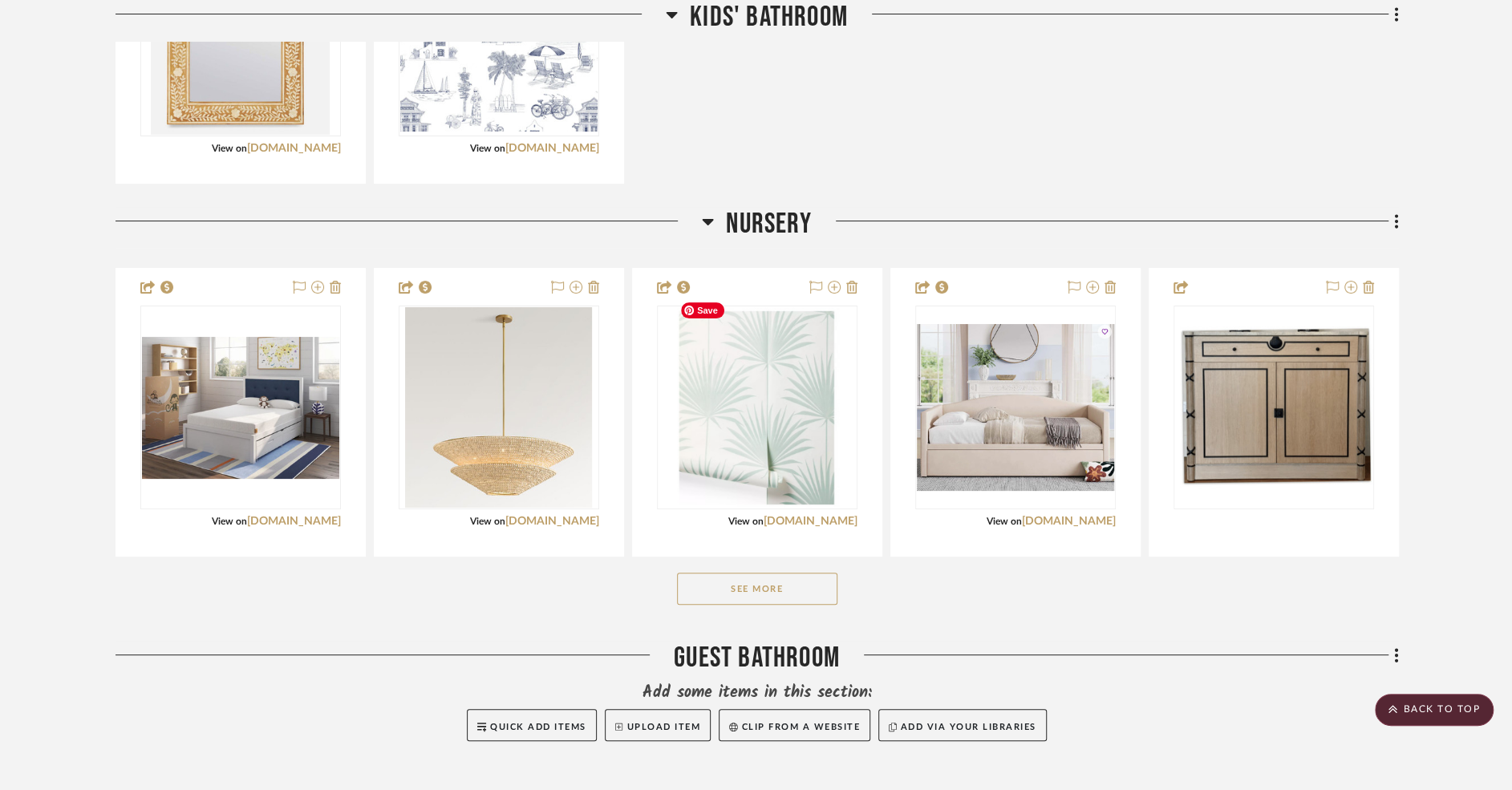 scroll, scrollTop: 9247, scrollLeft: 0, axis: vertical 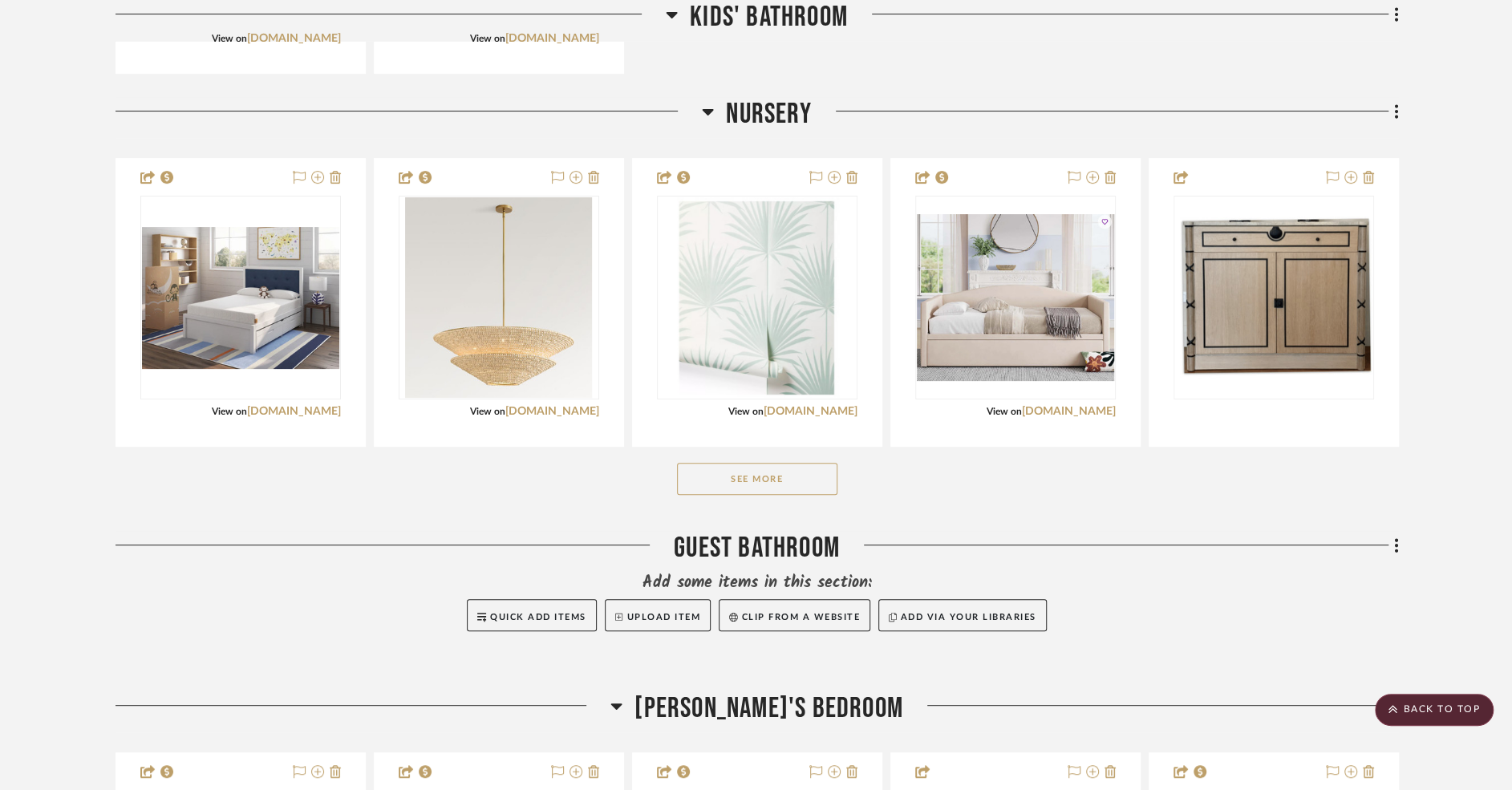 click on "See More" 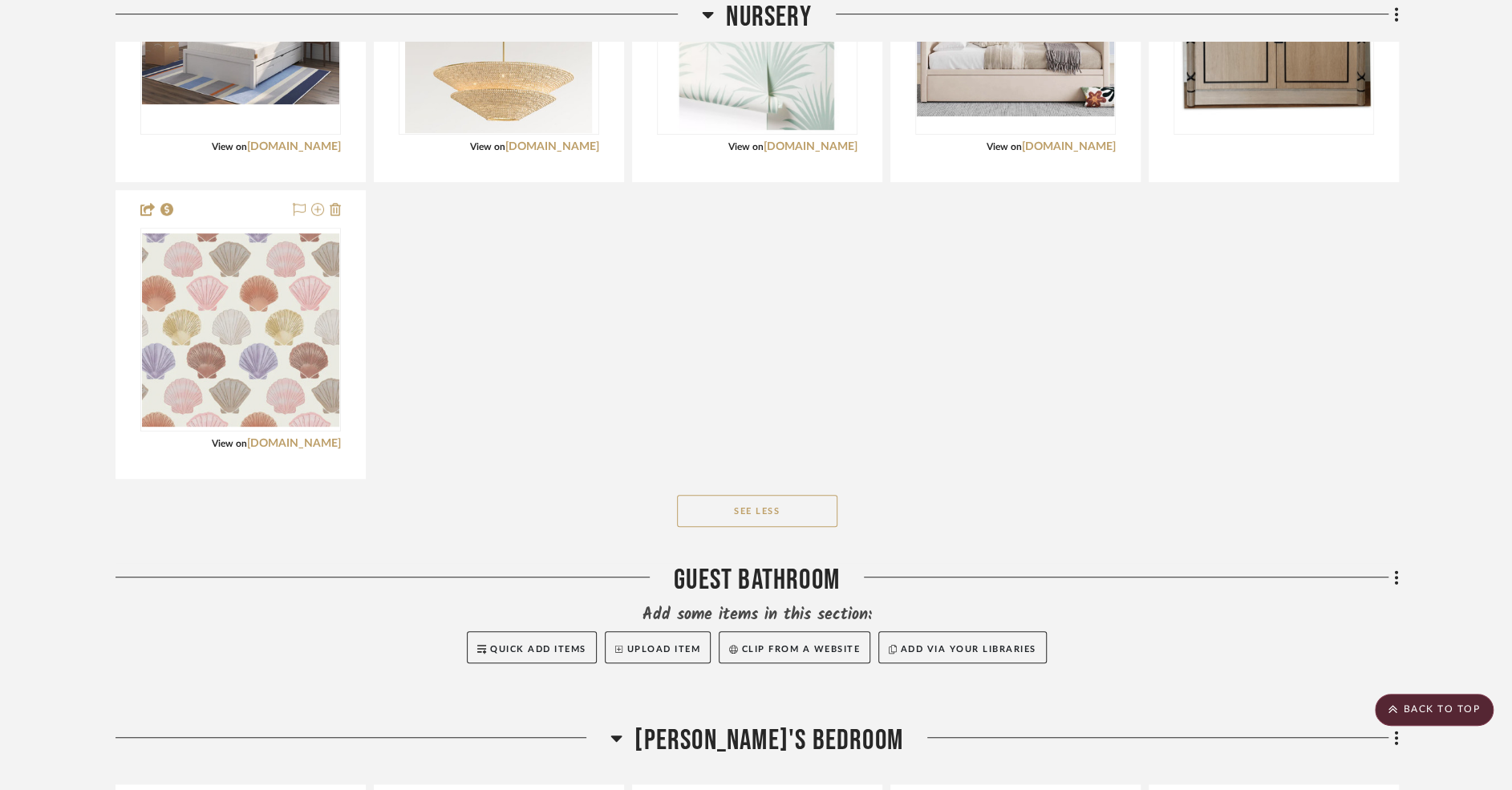 scroll, scrollTop: 9847, scrollLeft: 0, axis: vertical 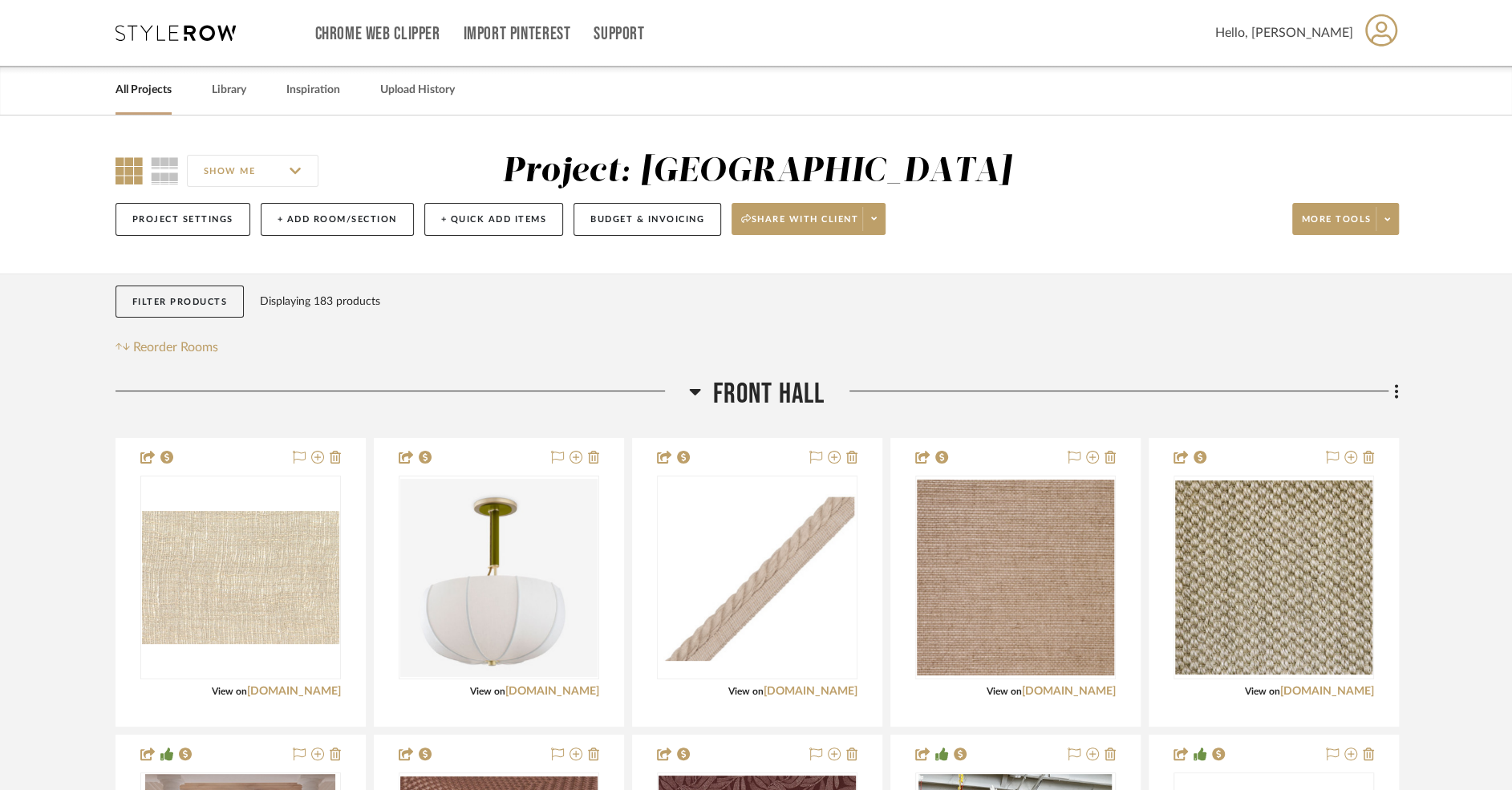 click on "All Projects" at bounding box center (144, 90) 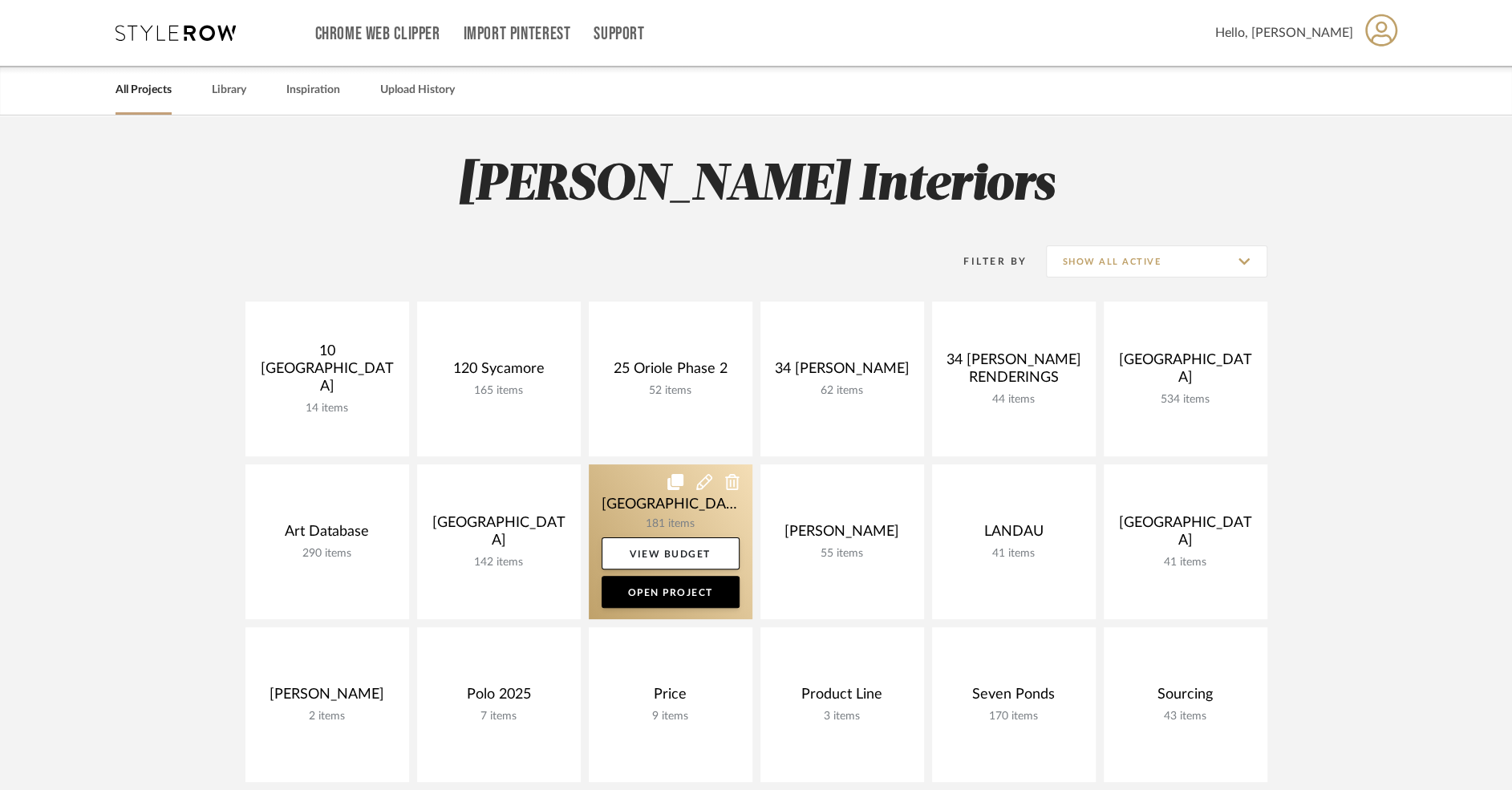 click 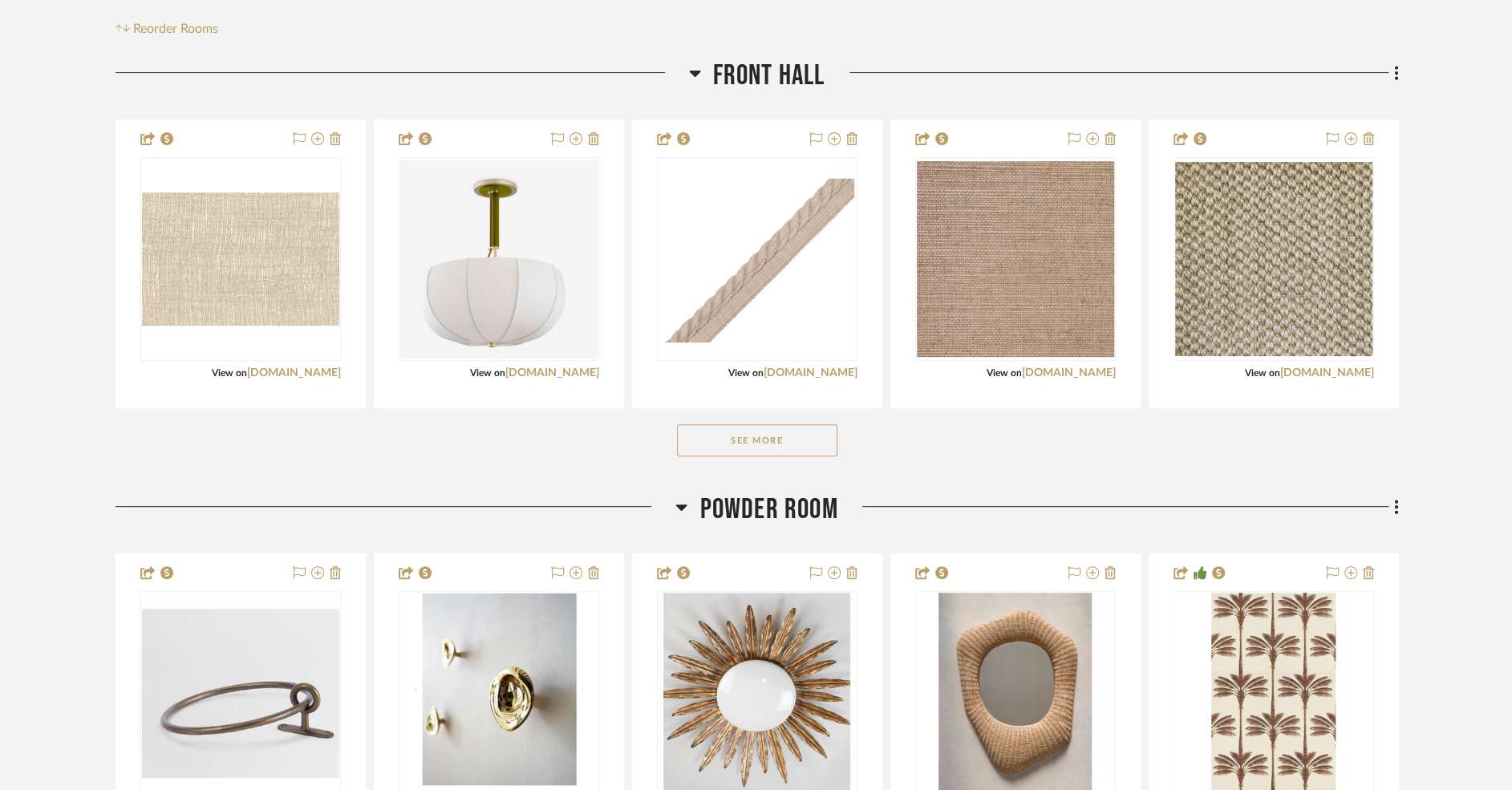scroll, scrollTop: 328, scrollLeft: 0, axis: vertical 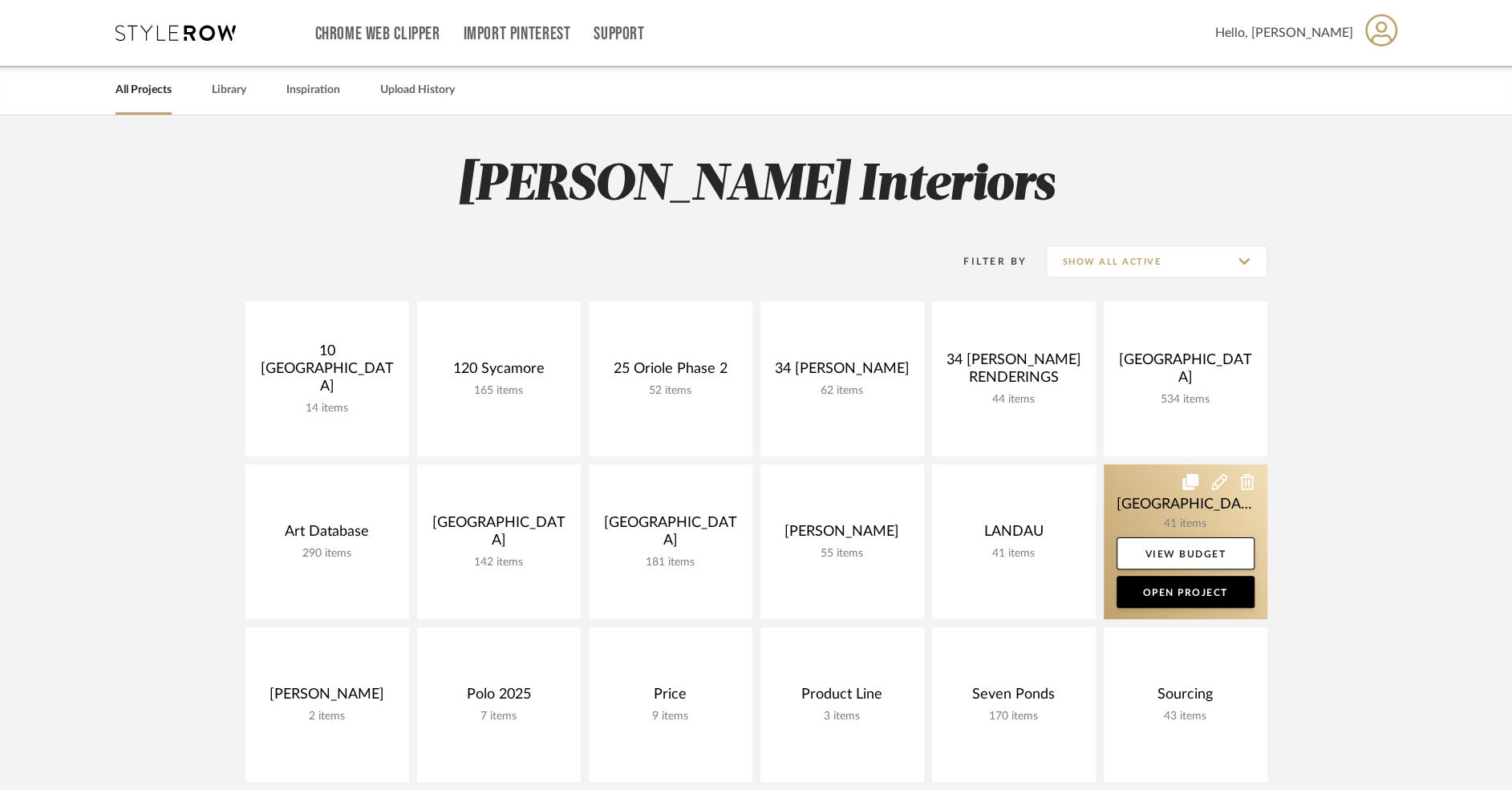 click 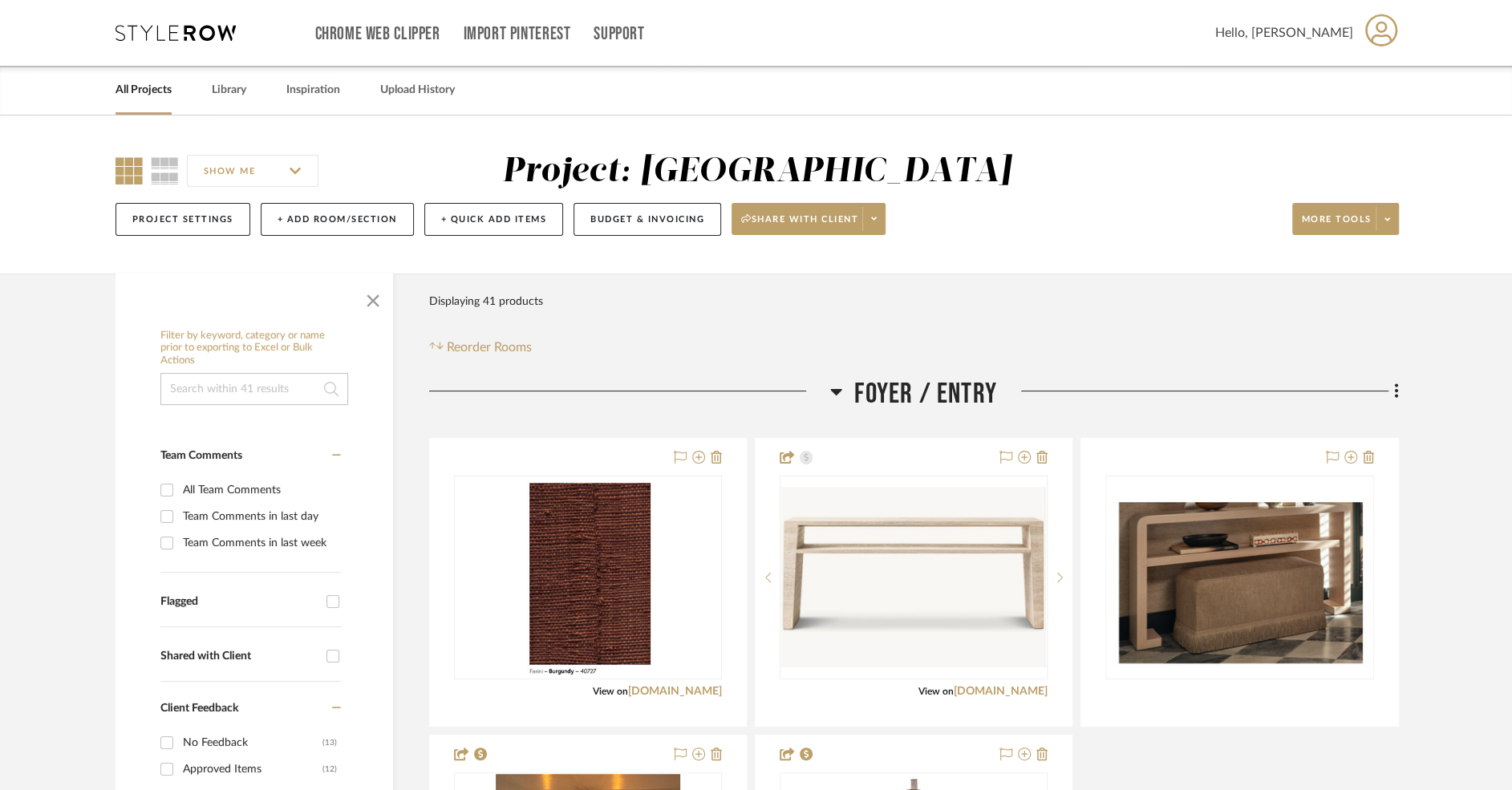 scroll, scrollTop: 420, scrollLeft: 0, axis: vertical 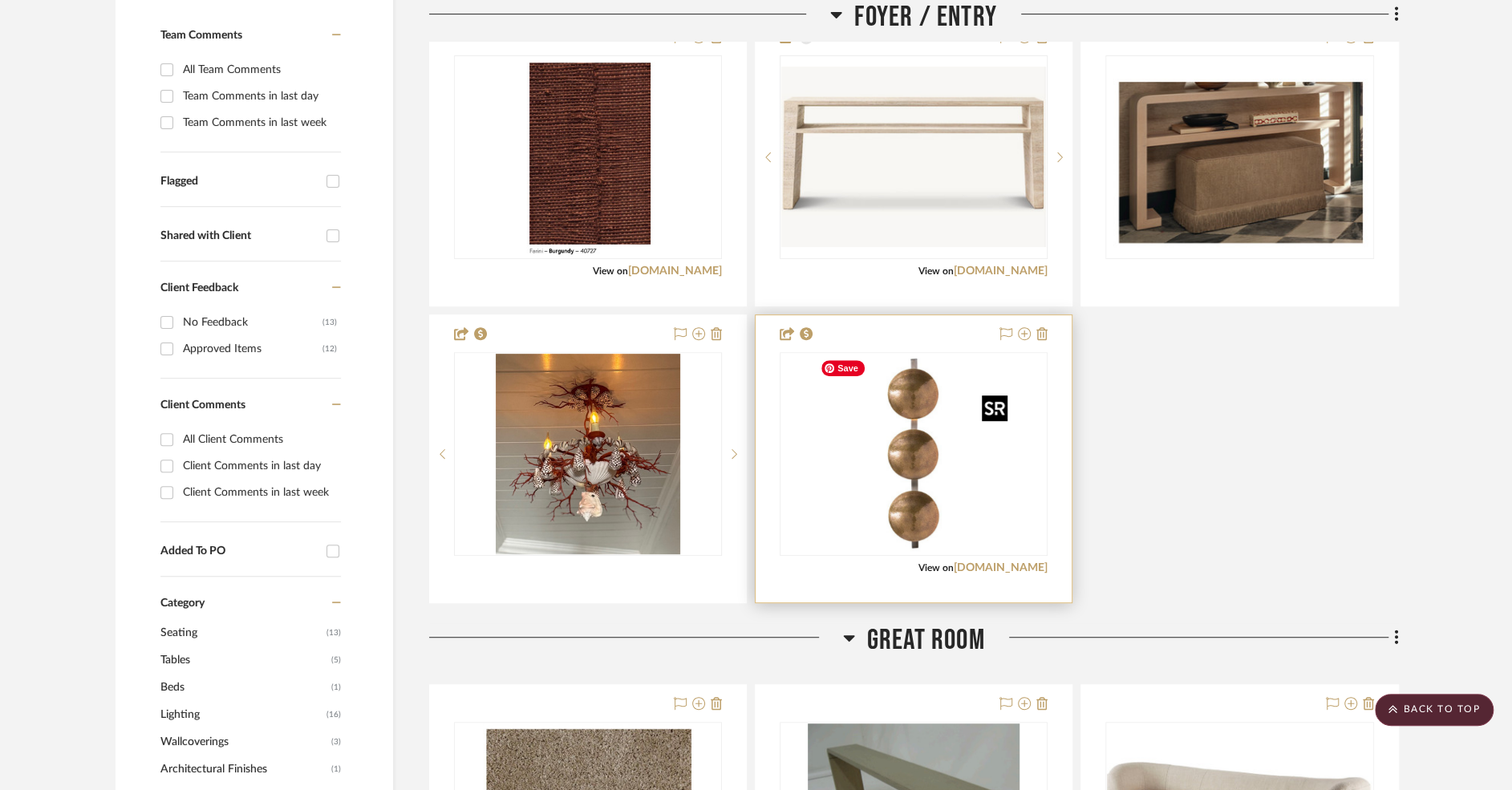 click at bounding box center [0, 0] 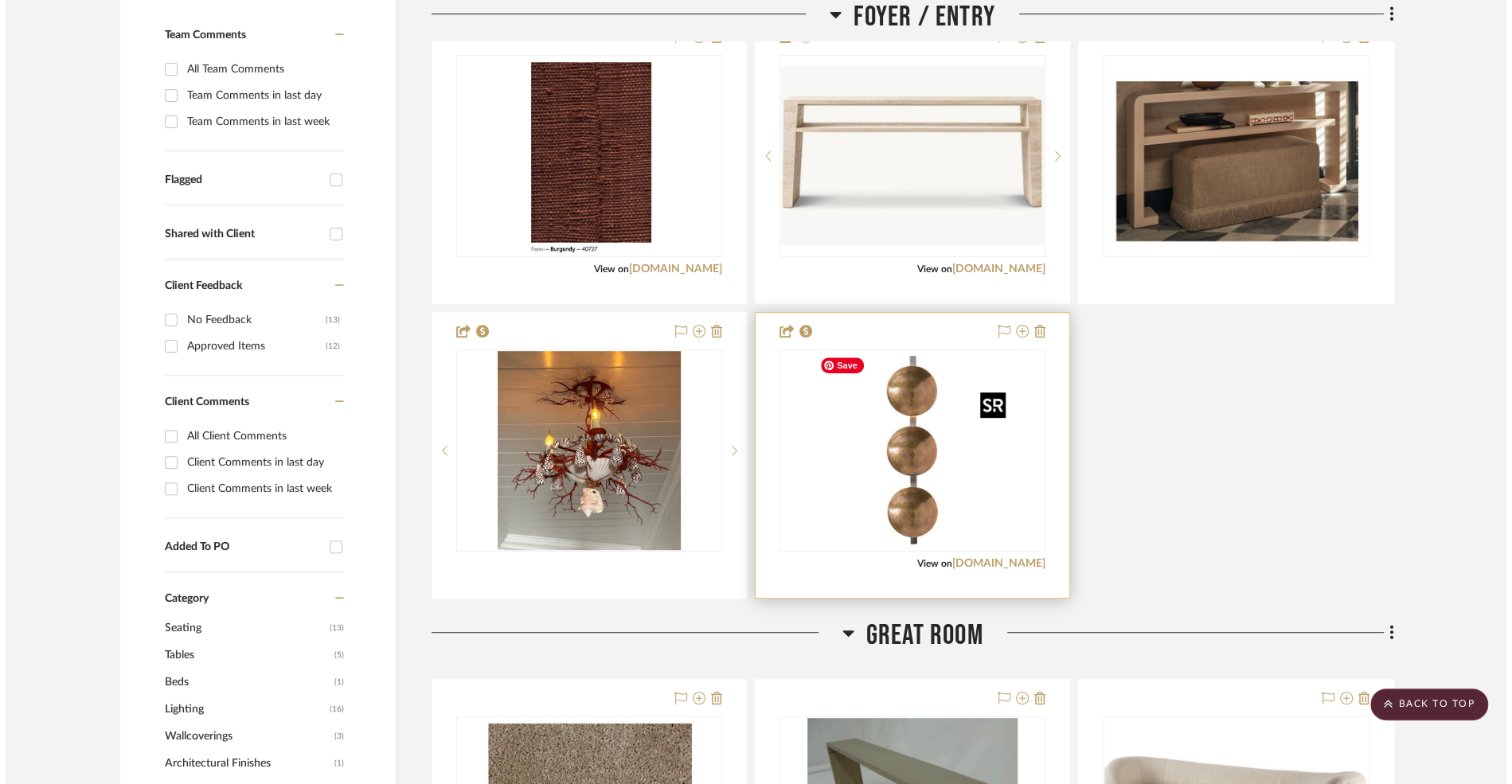 scroll, scrollTop: 0, scrollLeft: 0, axis: both 